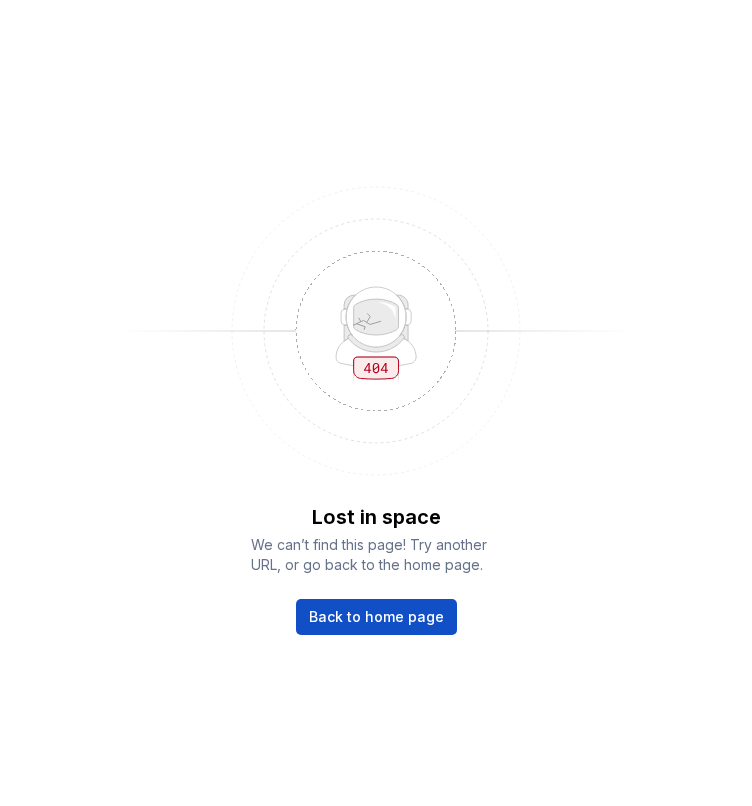 scroll, scrollTop: 0, scrollLeft: 0, axis: both 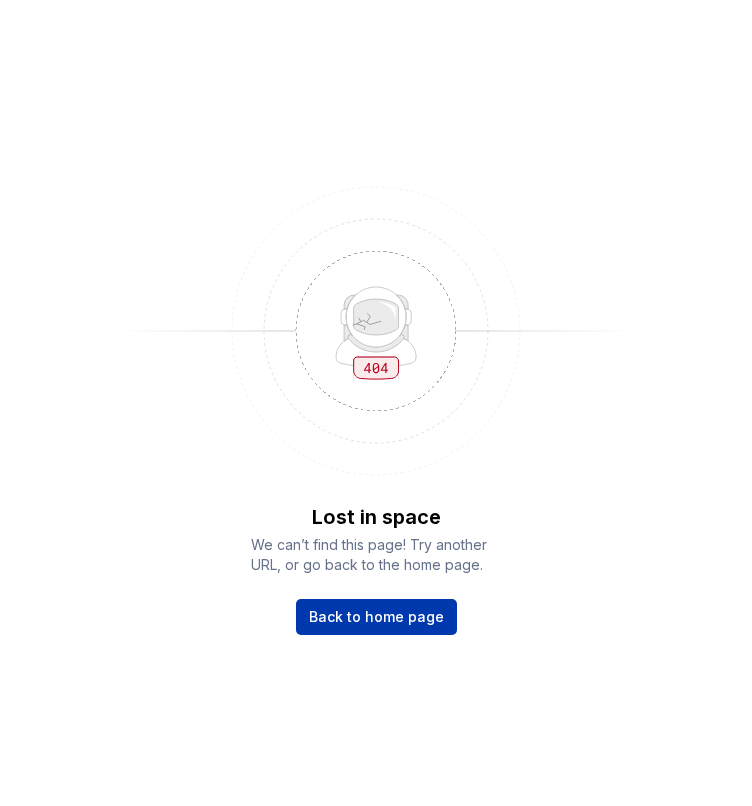 click on "Back to home page" at bounding box center (376, 617) 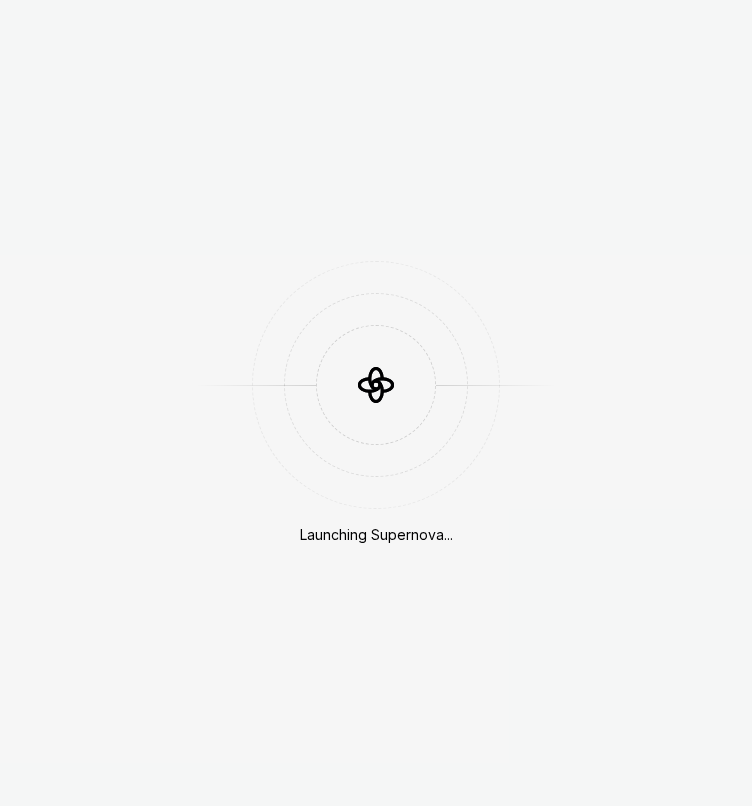 scroll, scrollTop: 0, scrollLeft: 0, axis: both 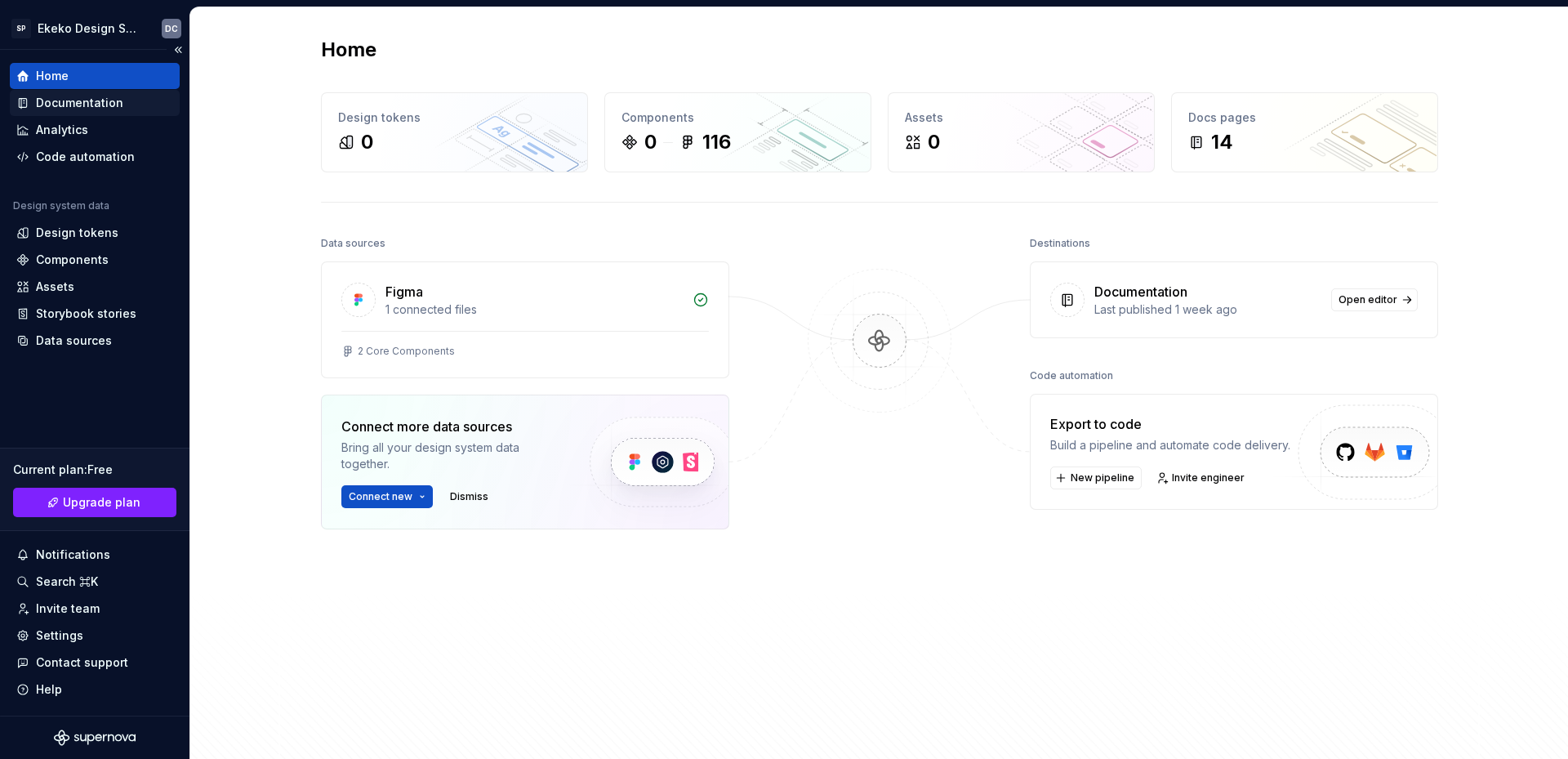 click on "Documentation" at bounding box center (79, 103) 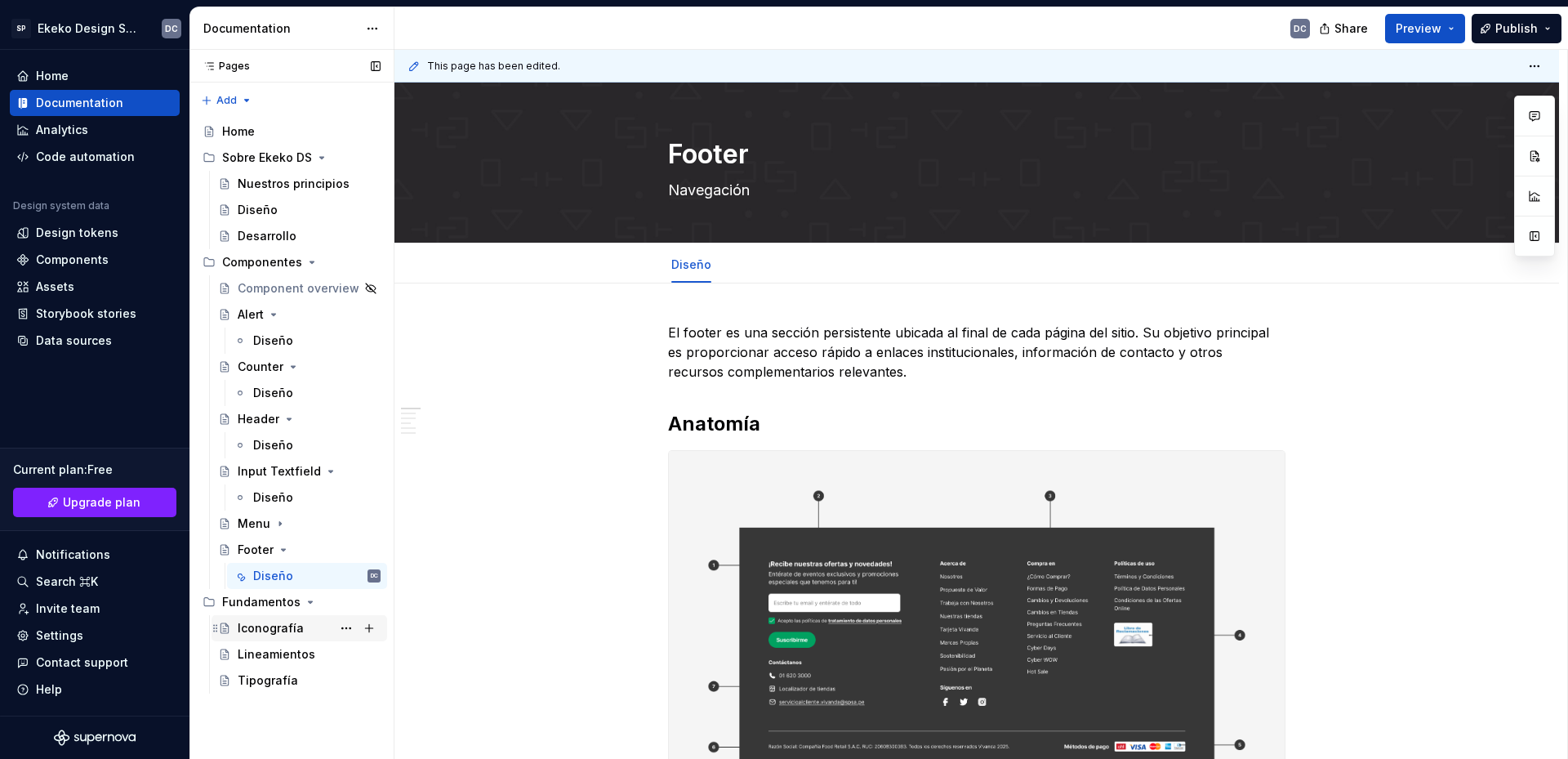 click on "Iconografía" at bounding box center [270, 628] 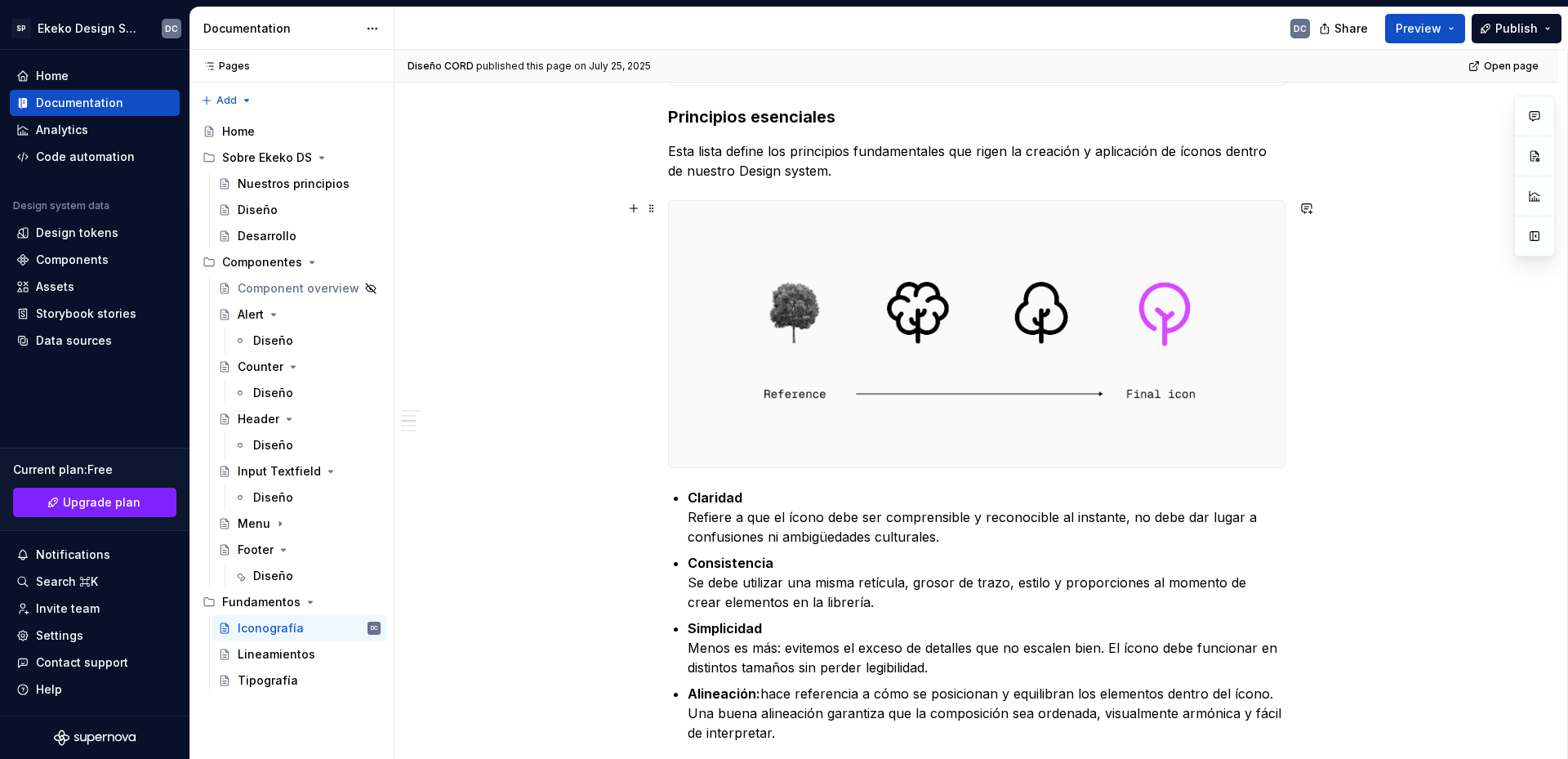 scroll, scrollTop: 654, scrollLeft: 0, axis: vertical 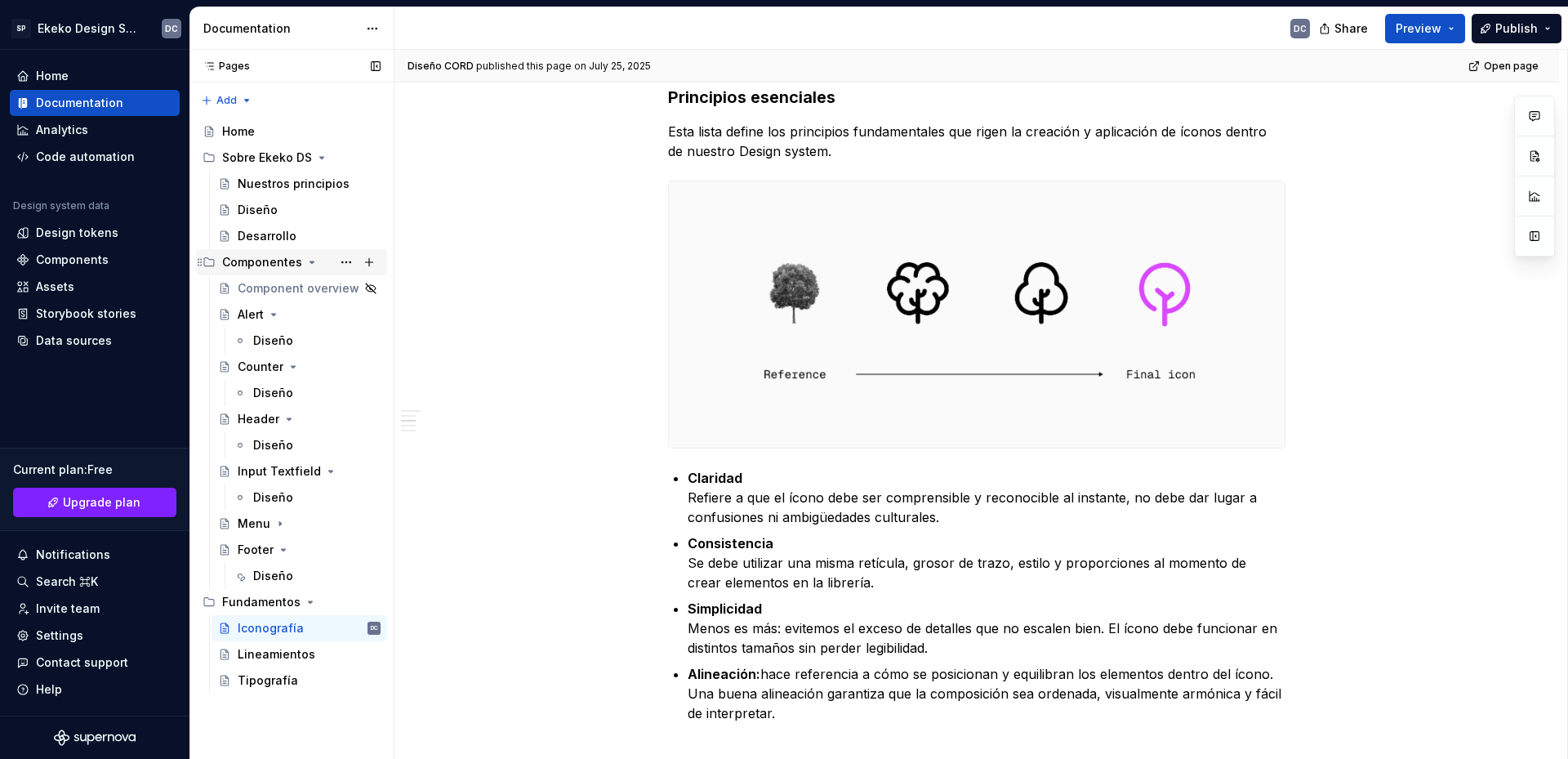 click 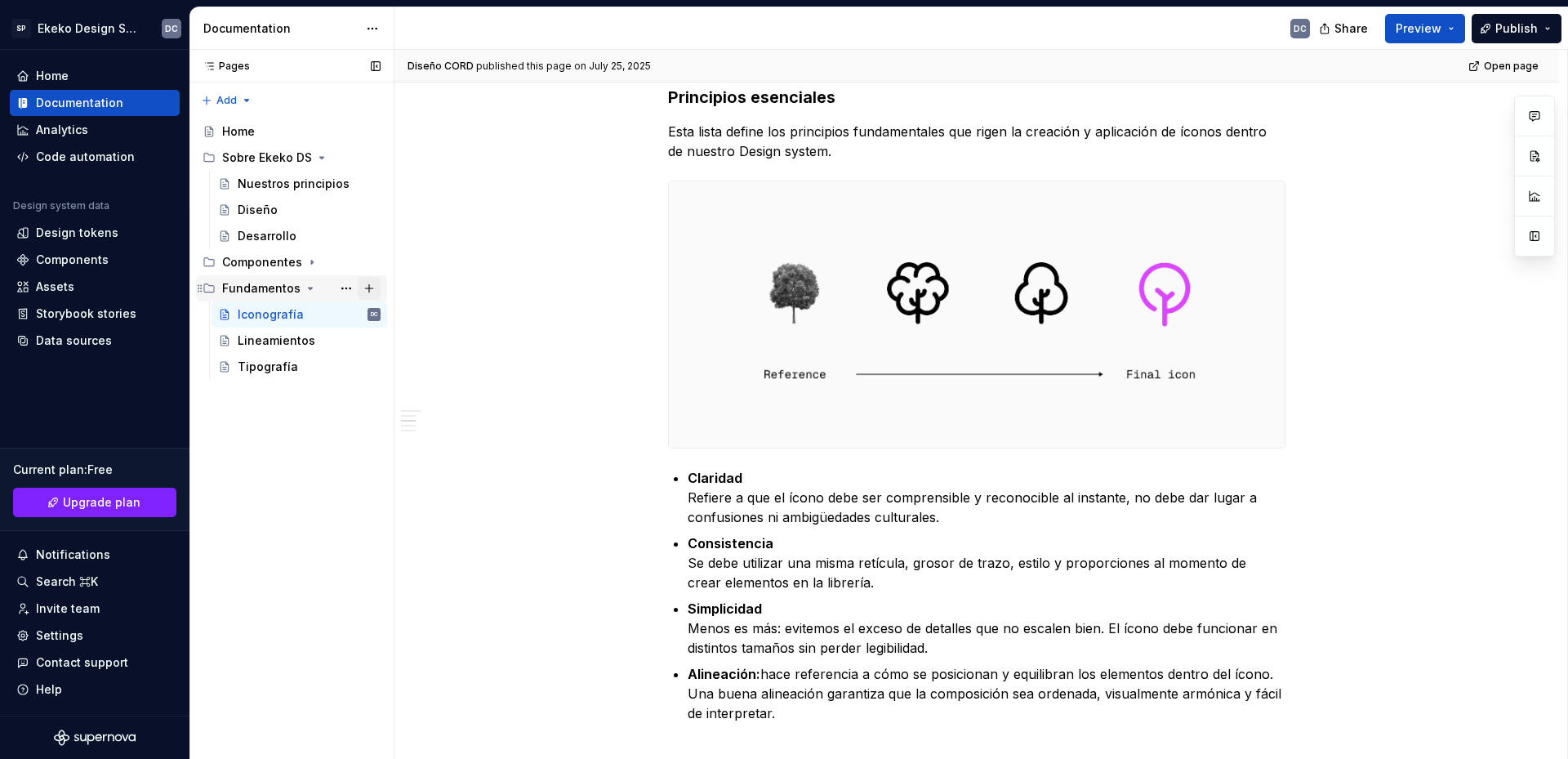 click at bounding box center [369, 288] 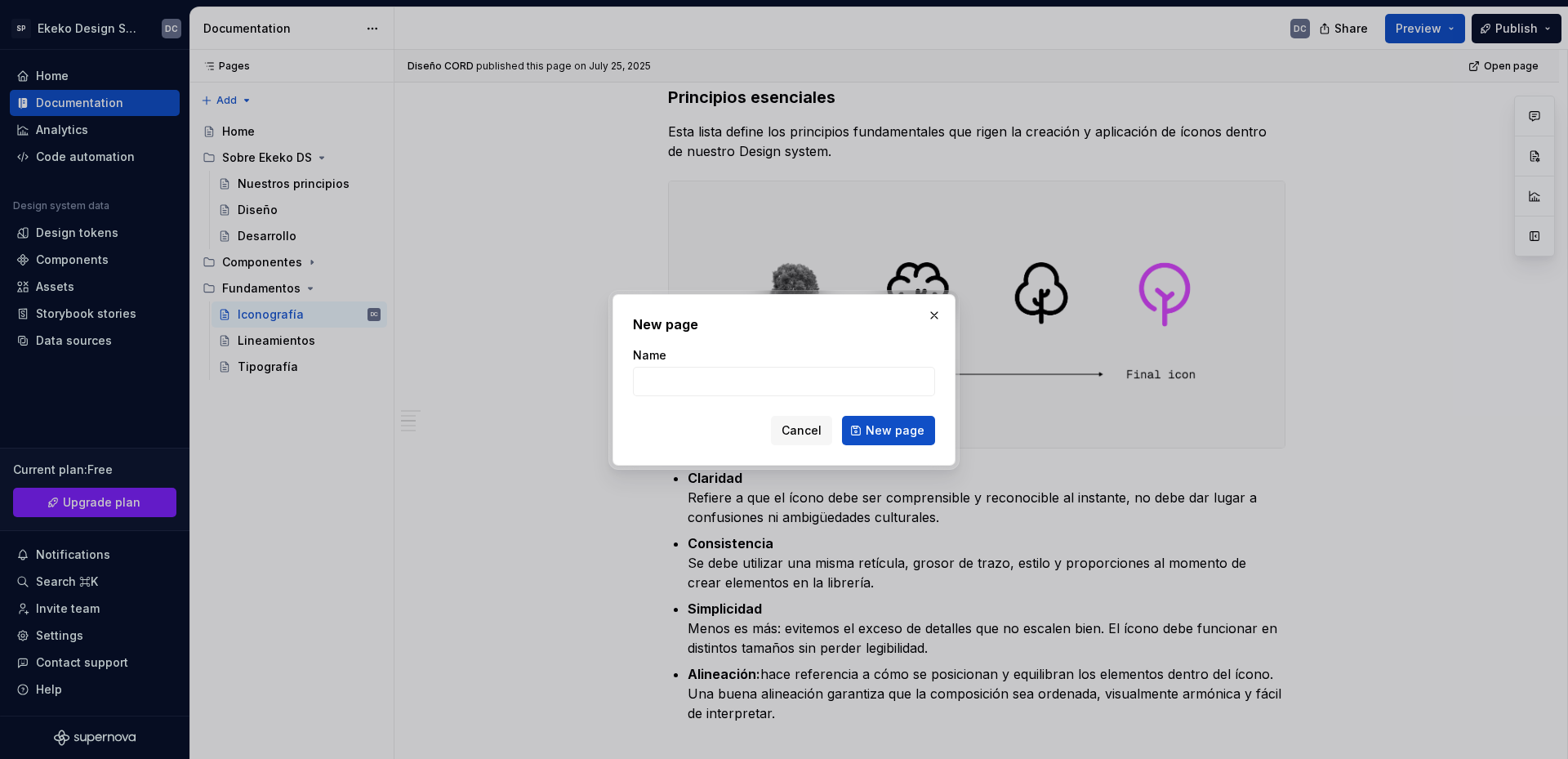 type on "*" 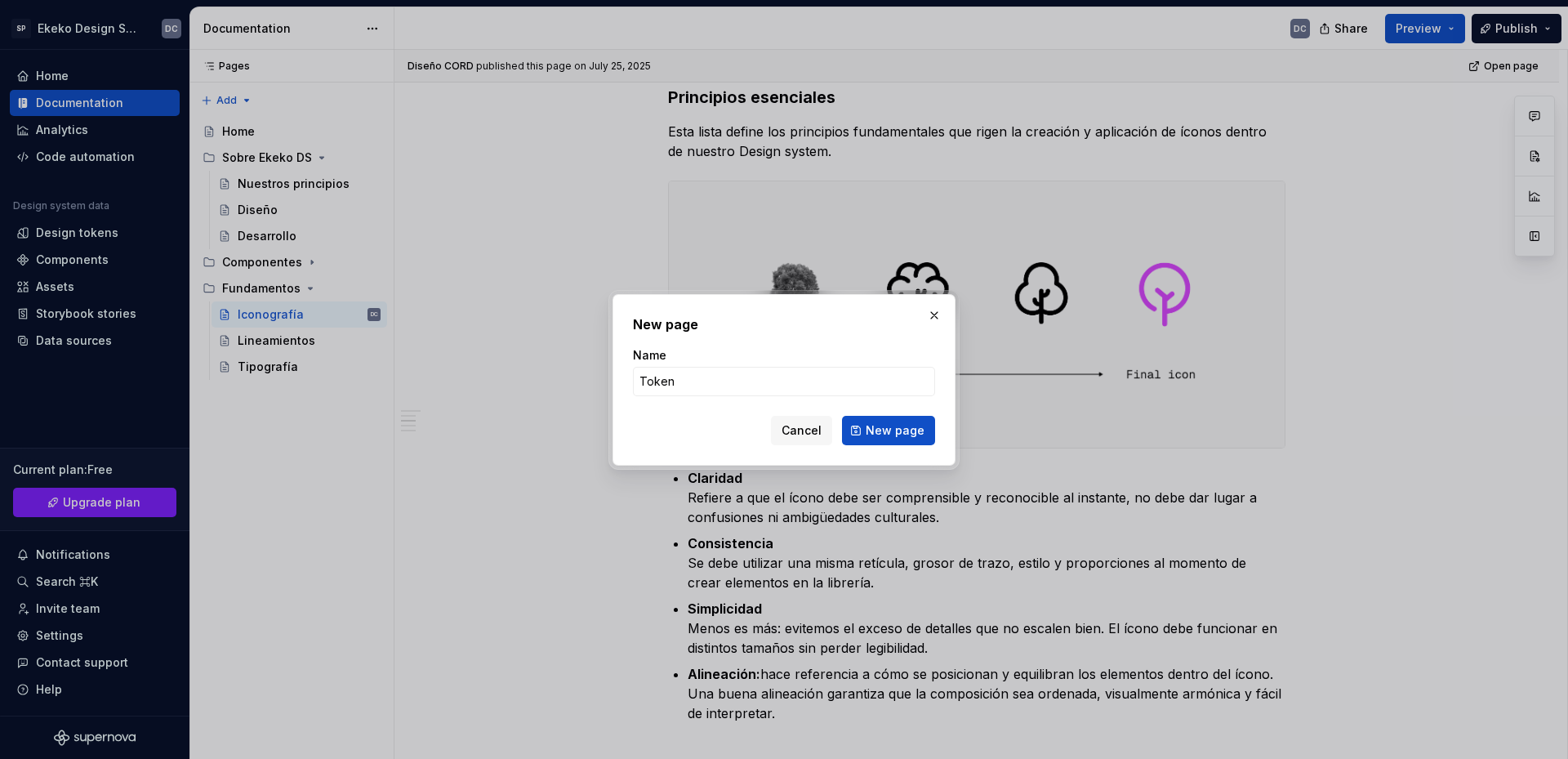 type on "Tokens" 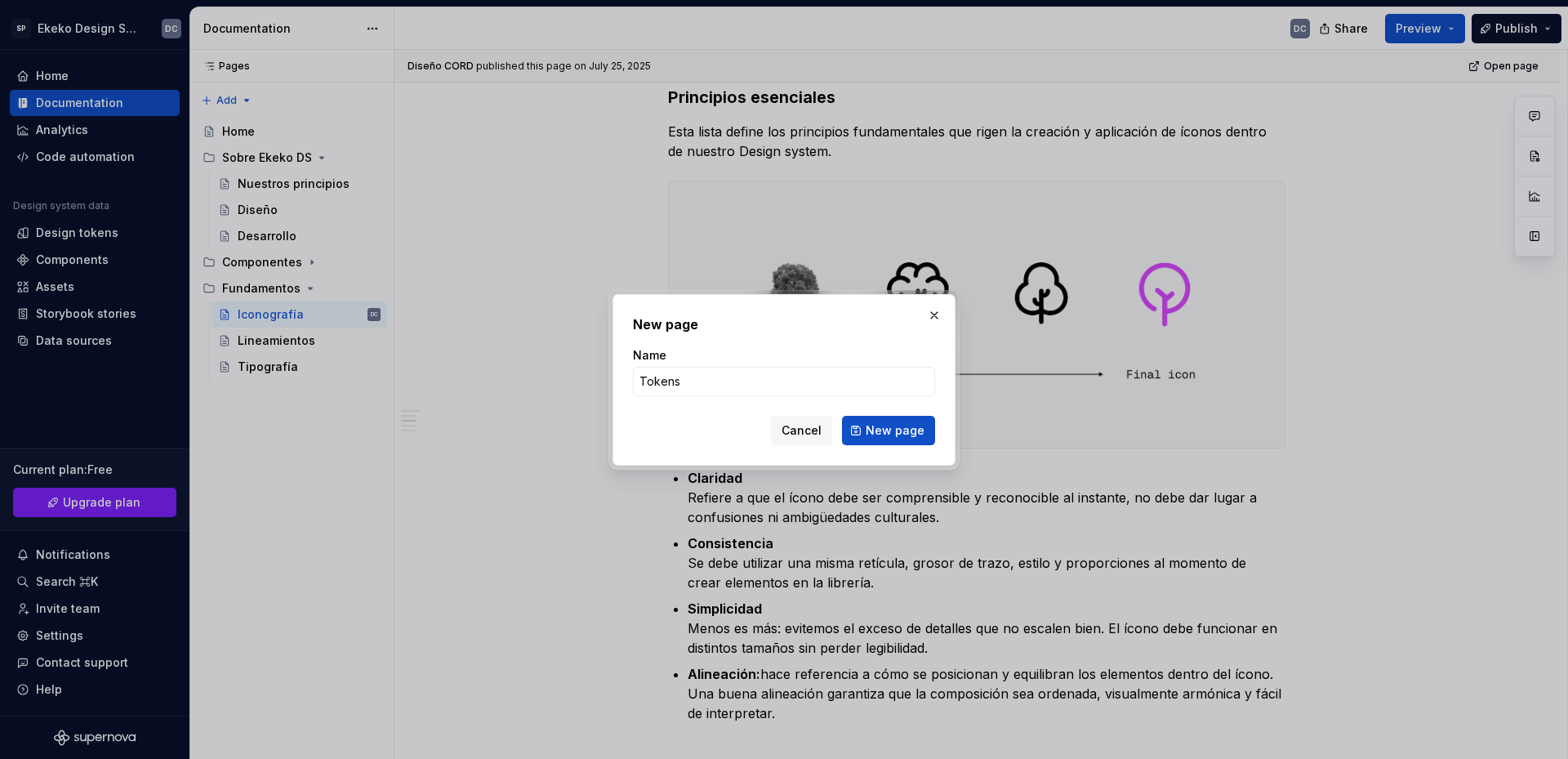 click on "New page" at bounding box center (889, 431) 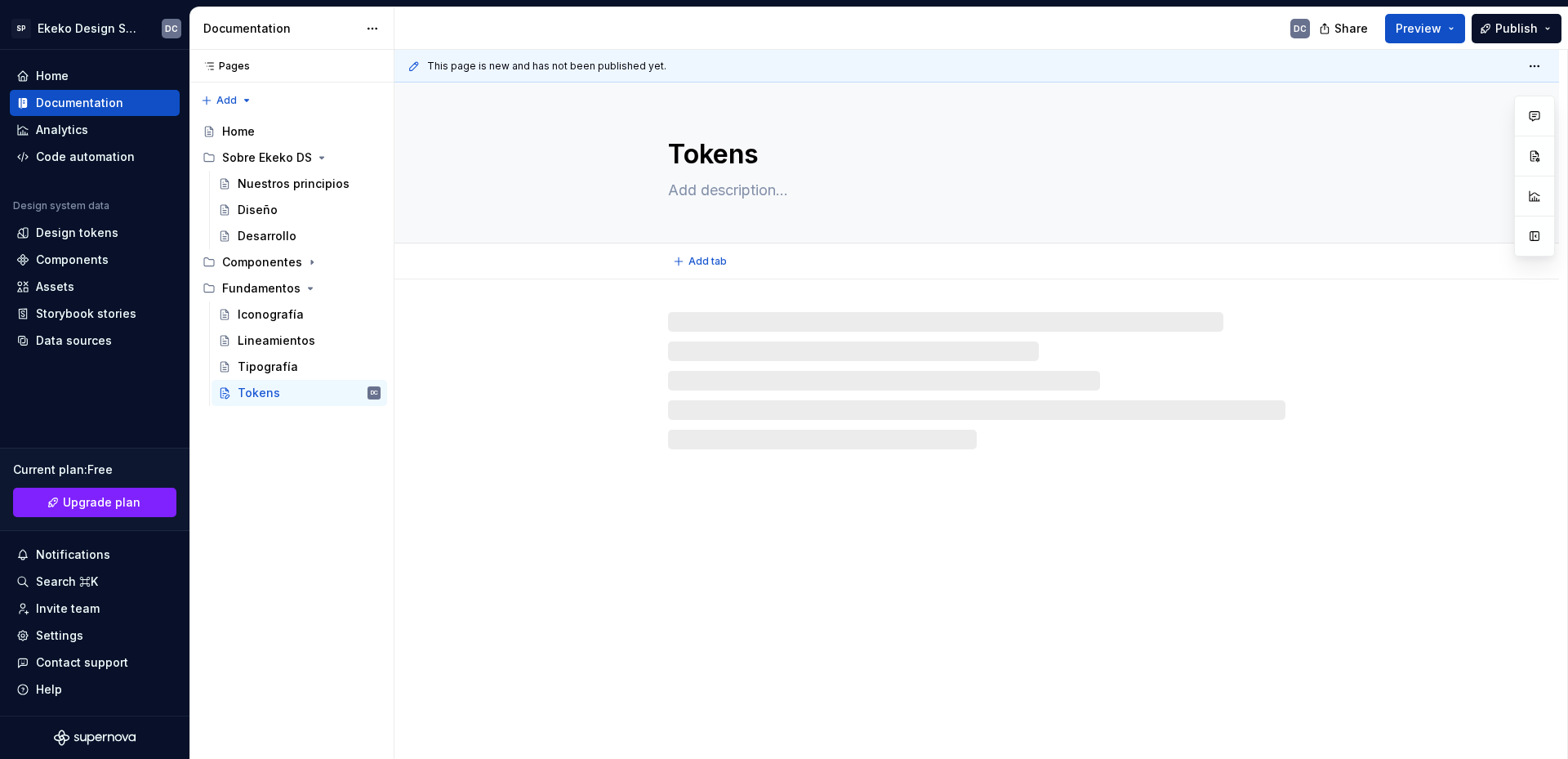 click at bounding box center (973, 190) 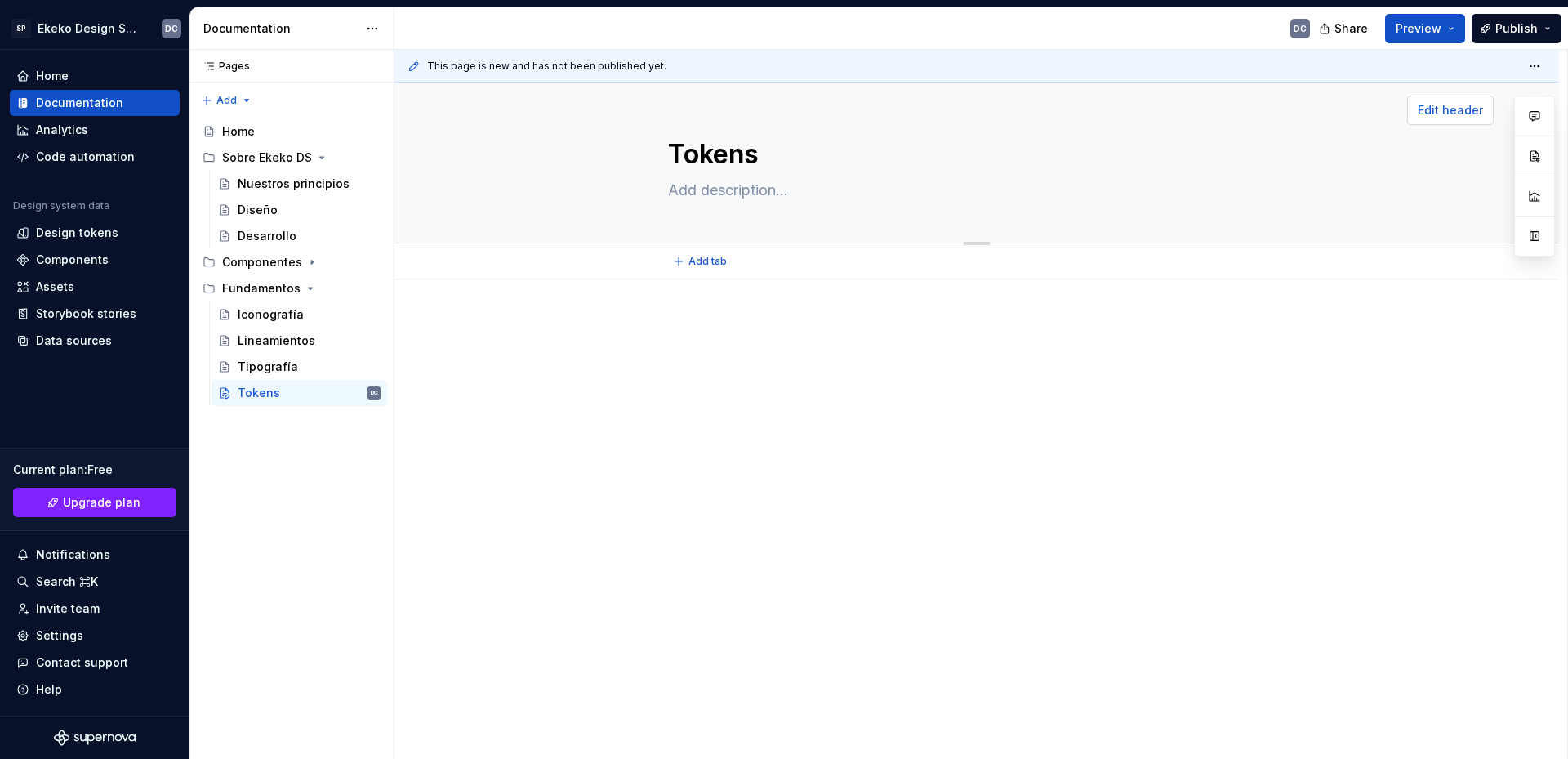 click on "Edit header" at bounding box center (1450, 110) 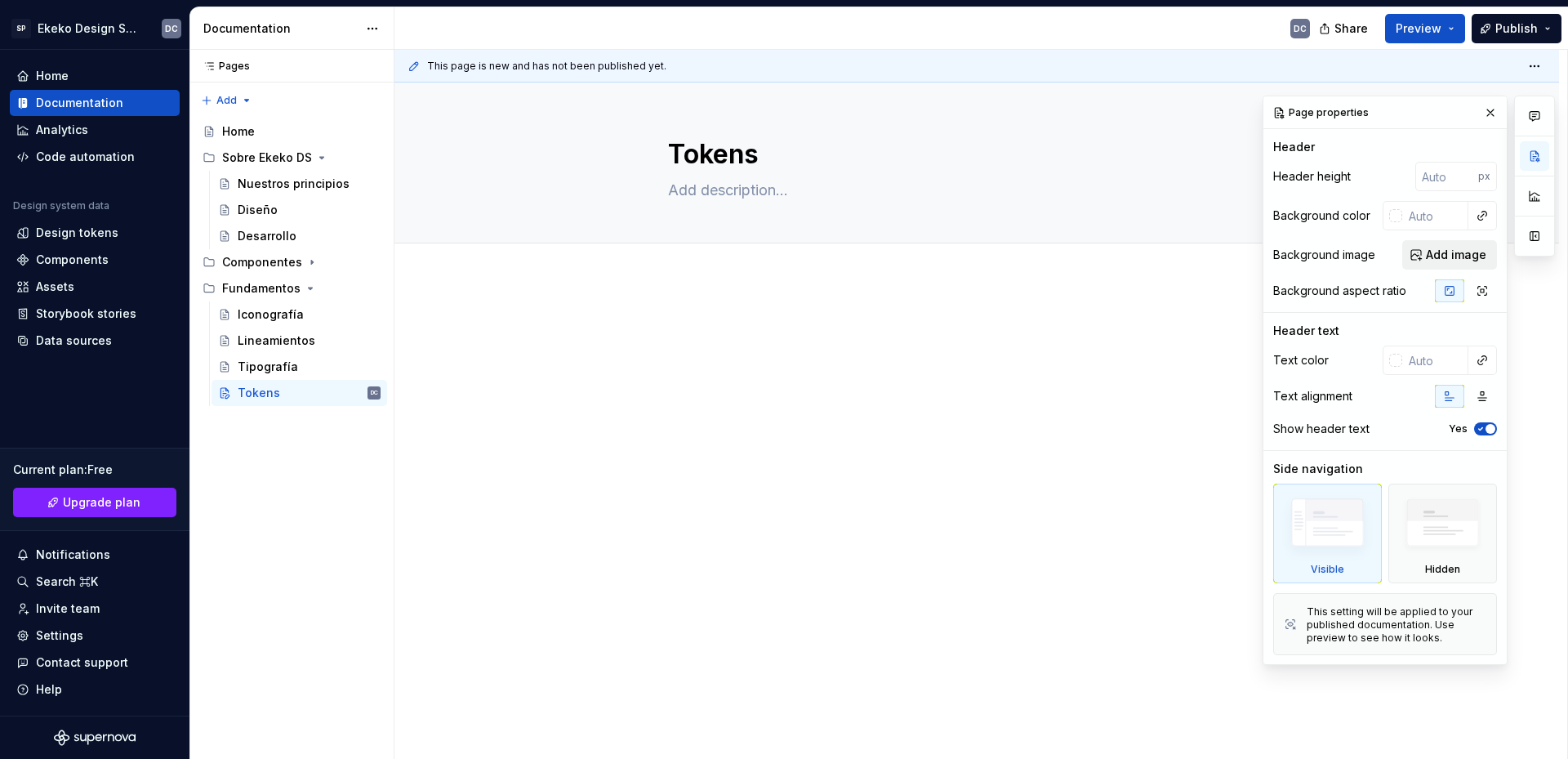 click on "Add image" at bounding box center (1456, 255) 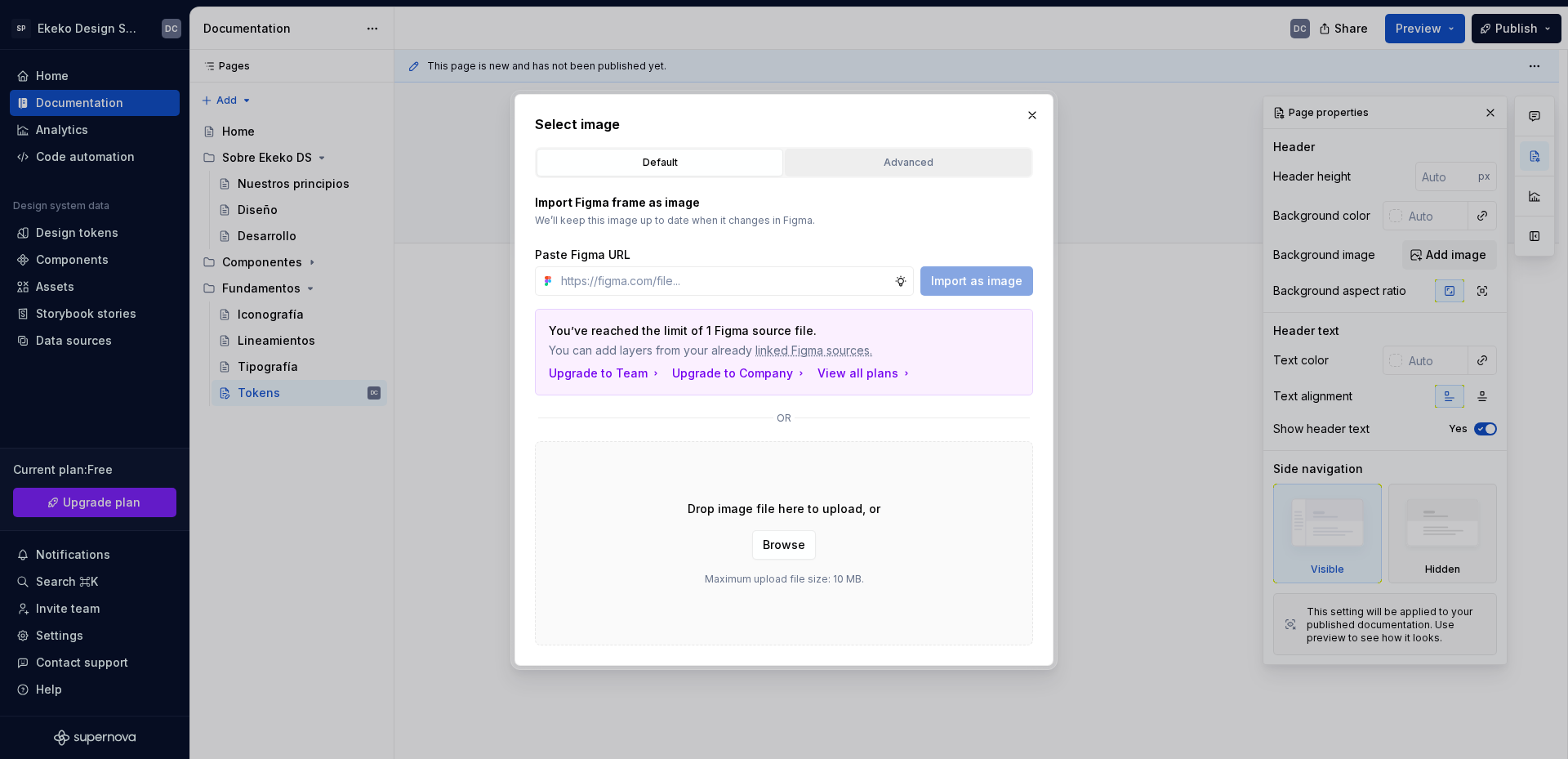 click on "Advanced" at bounding box center (908, 163) 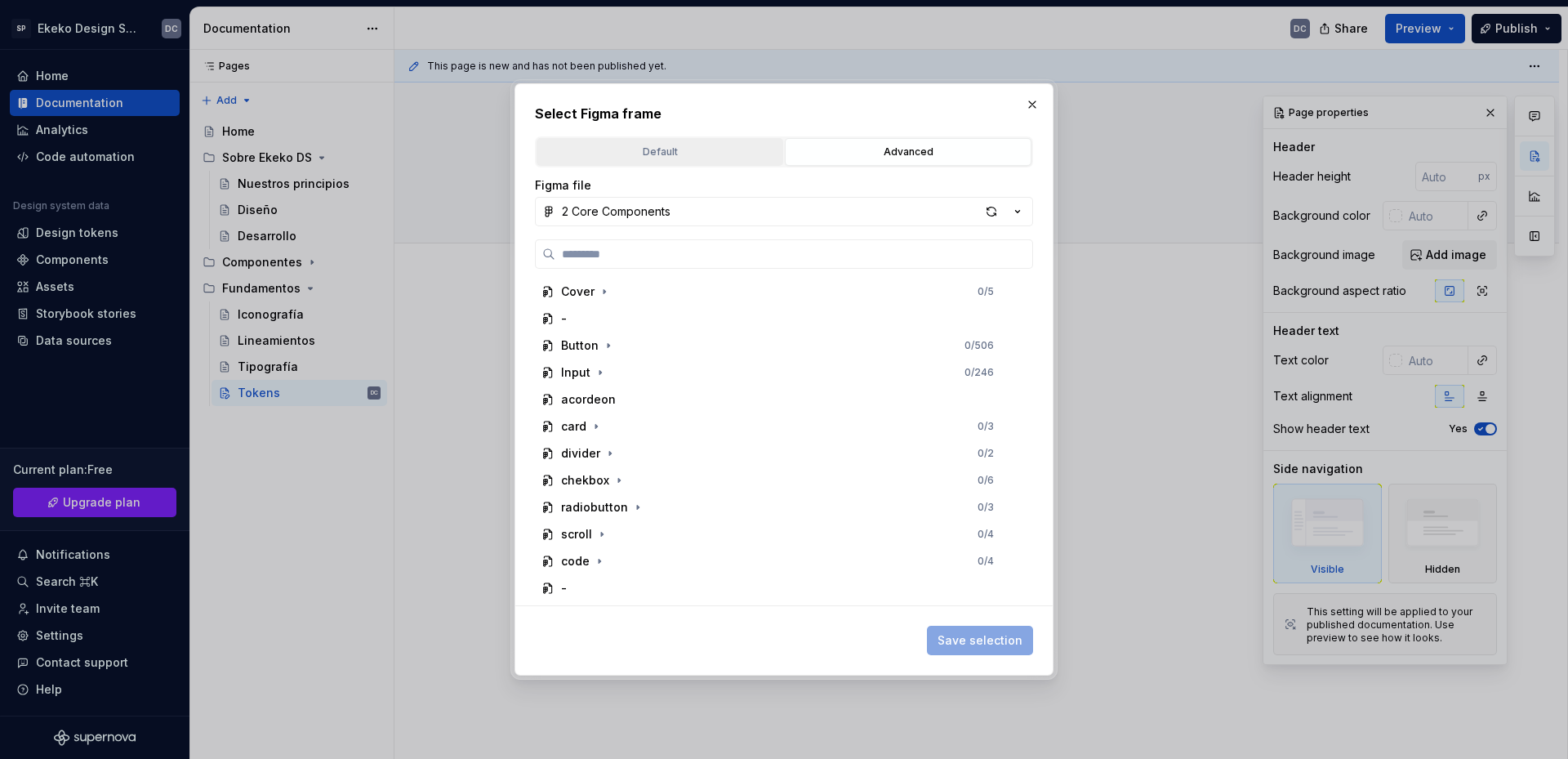 click on "Default" at bounding box center [660, 152] 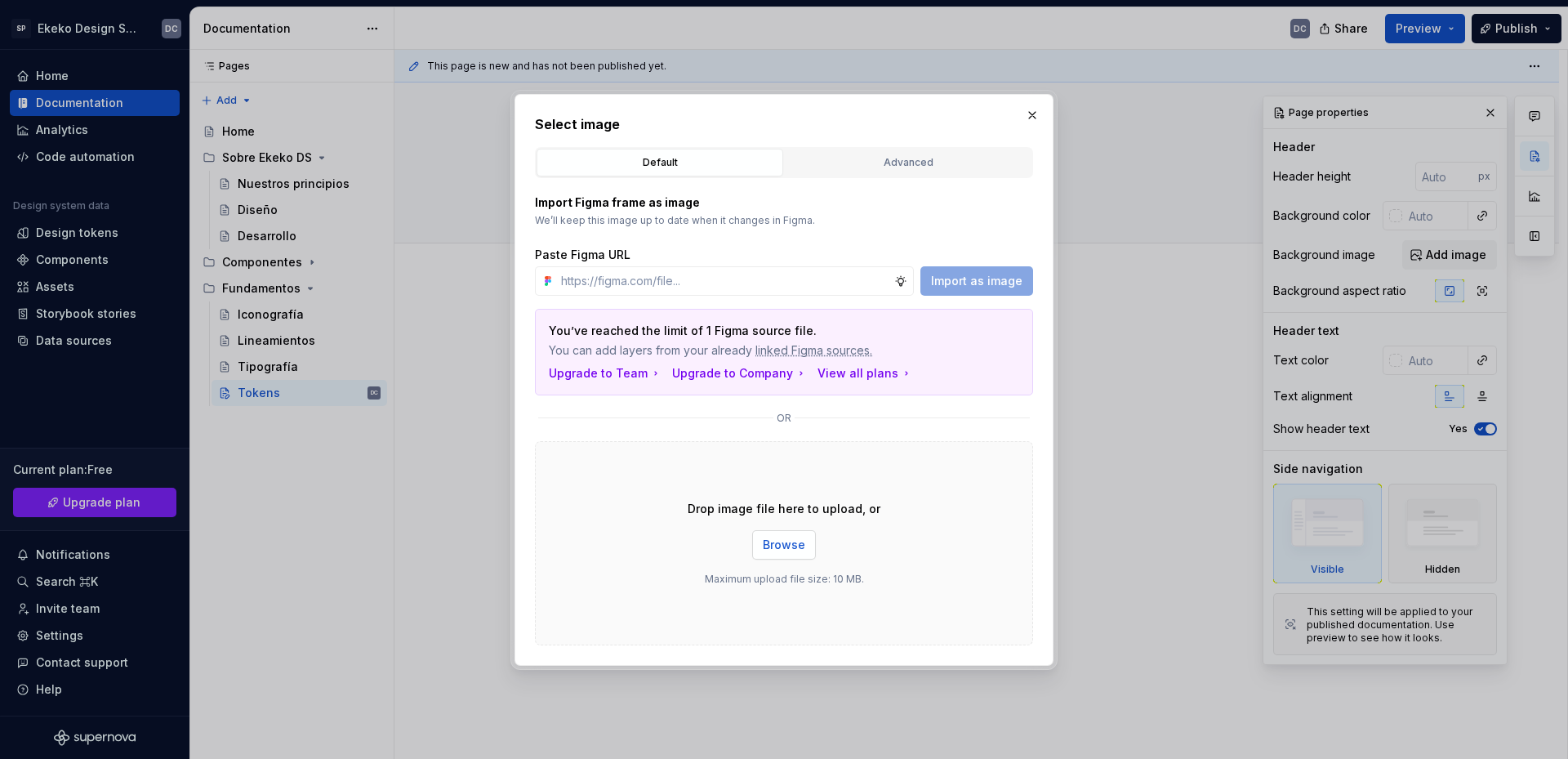click on "Browse" at bounding box center (784, 545) 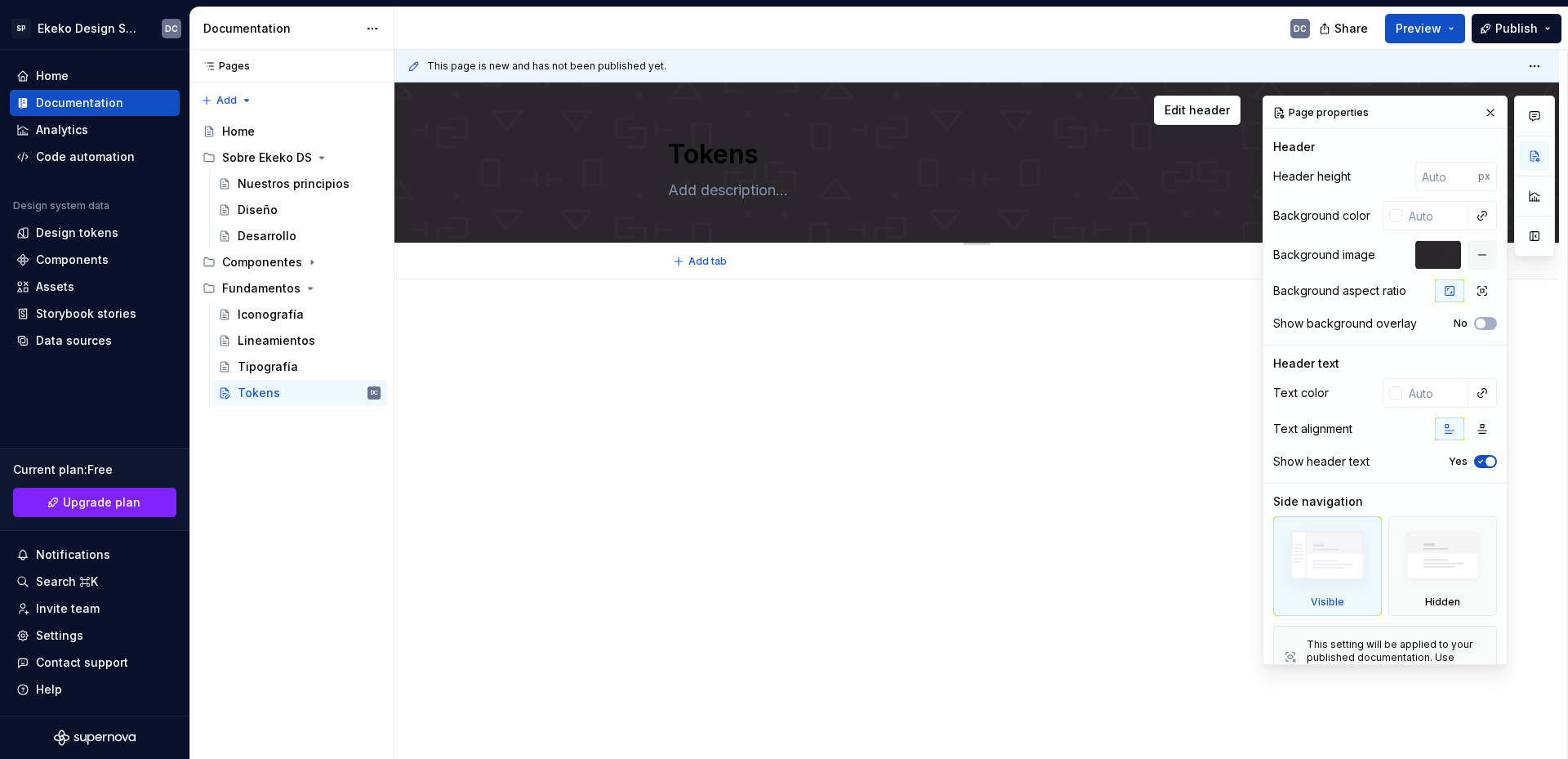 click on "Tokens" at bounding box center (973, 154) 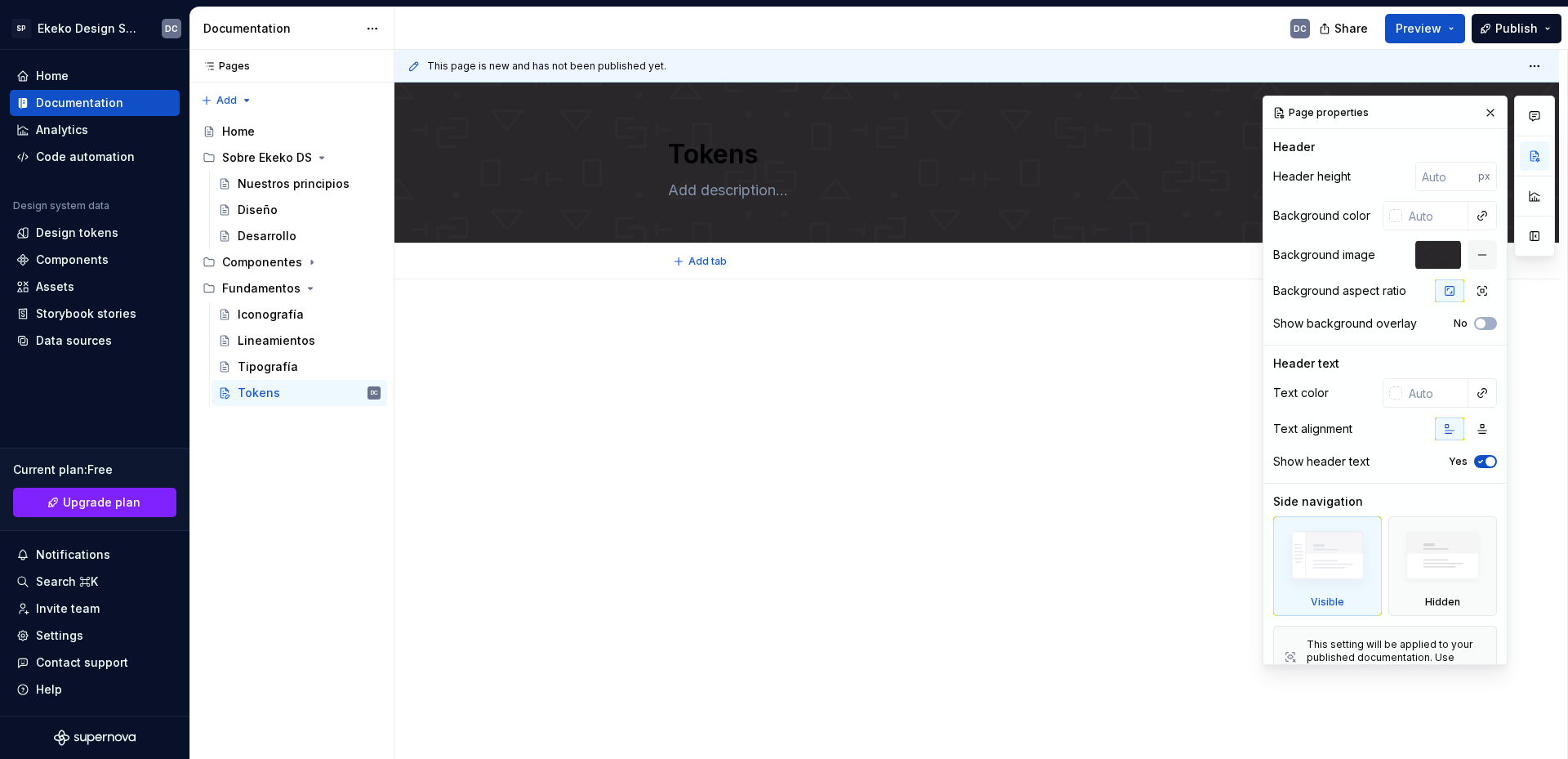 type on "*" 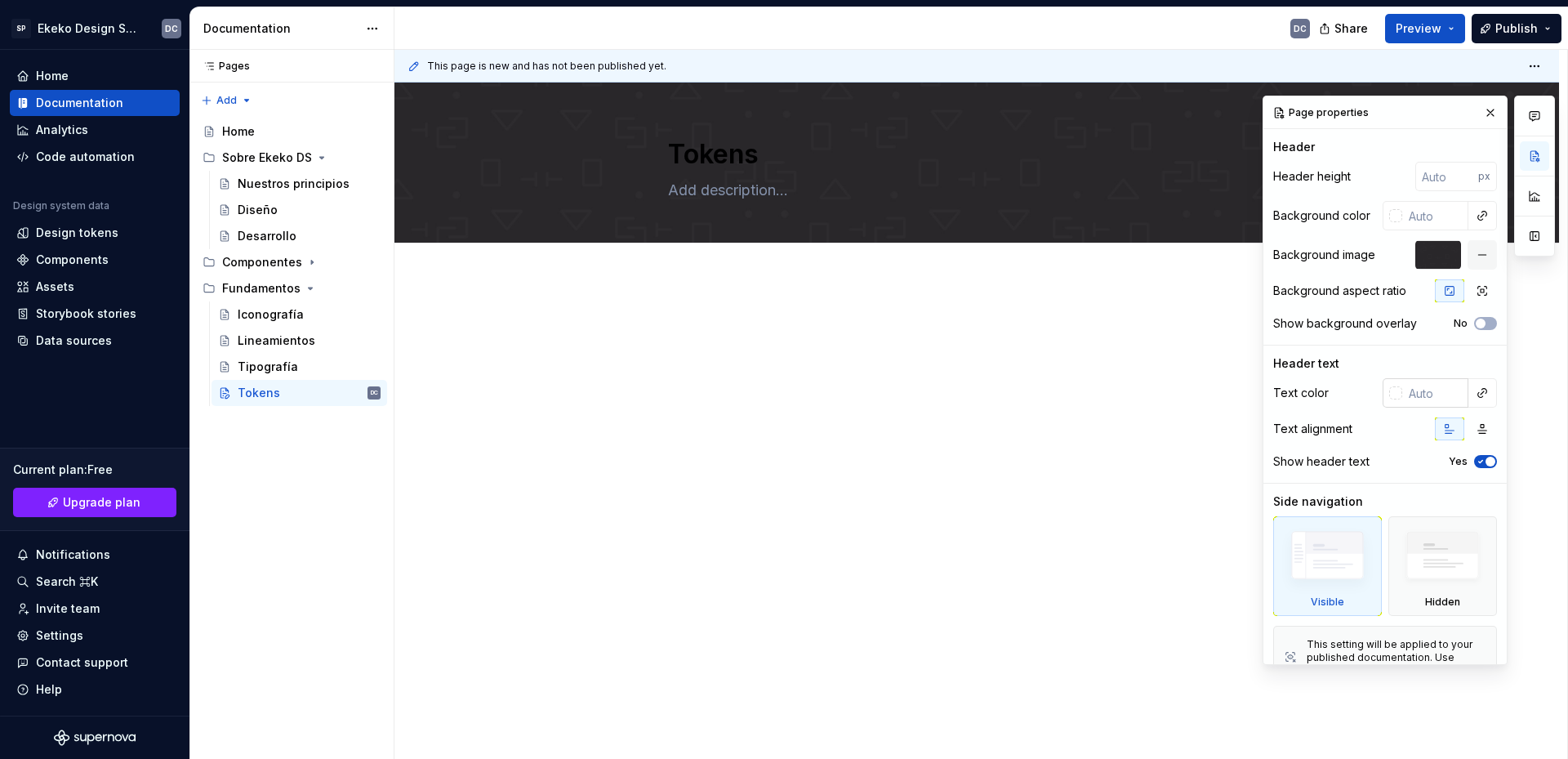 click at bounding box center [1396, 393] 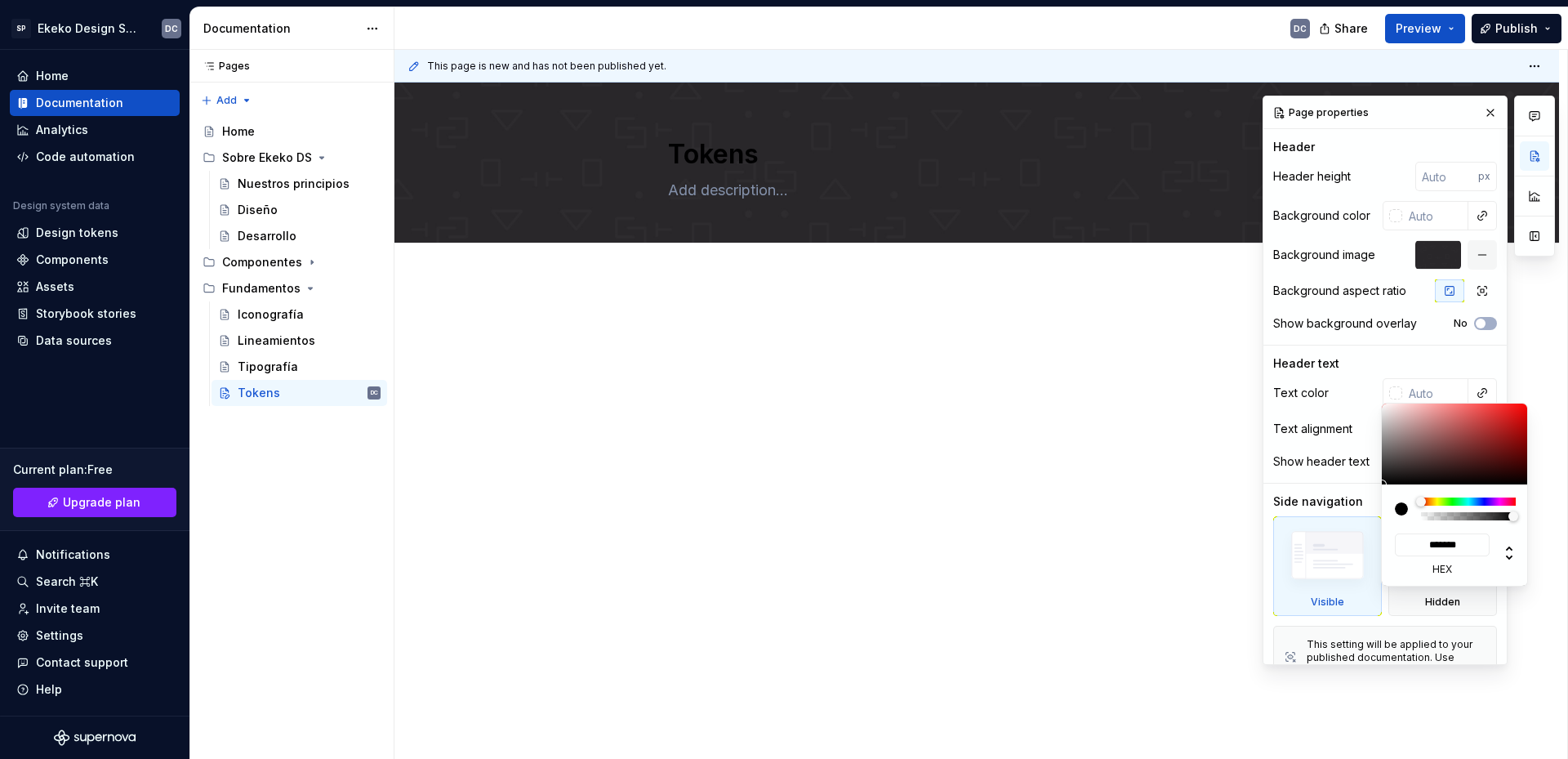 type on "#B79999" 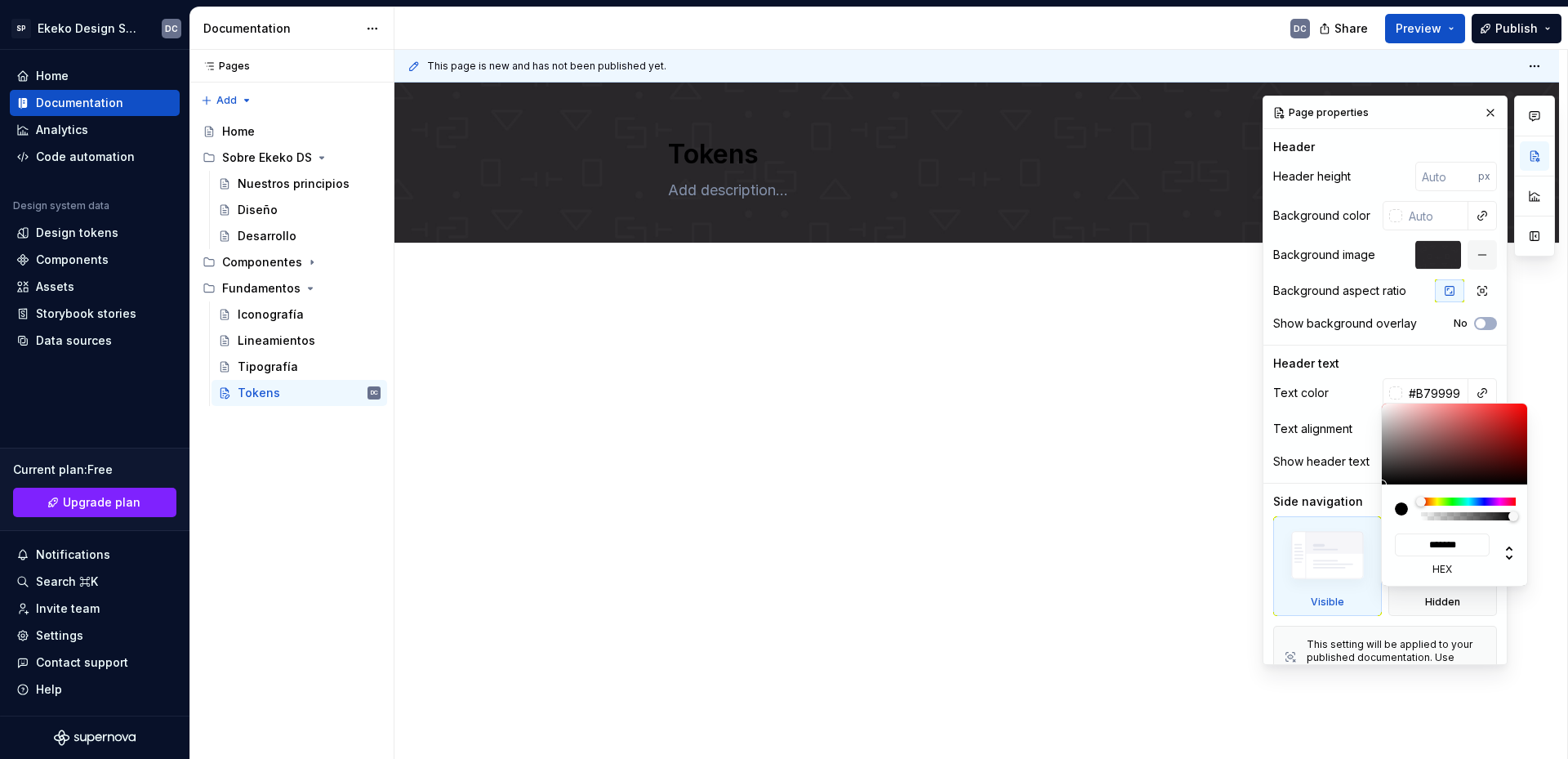 type on "#B79898" 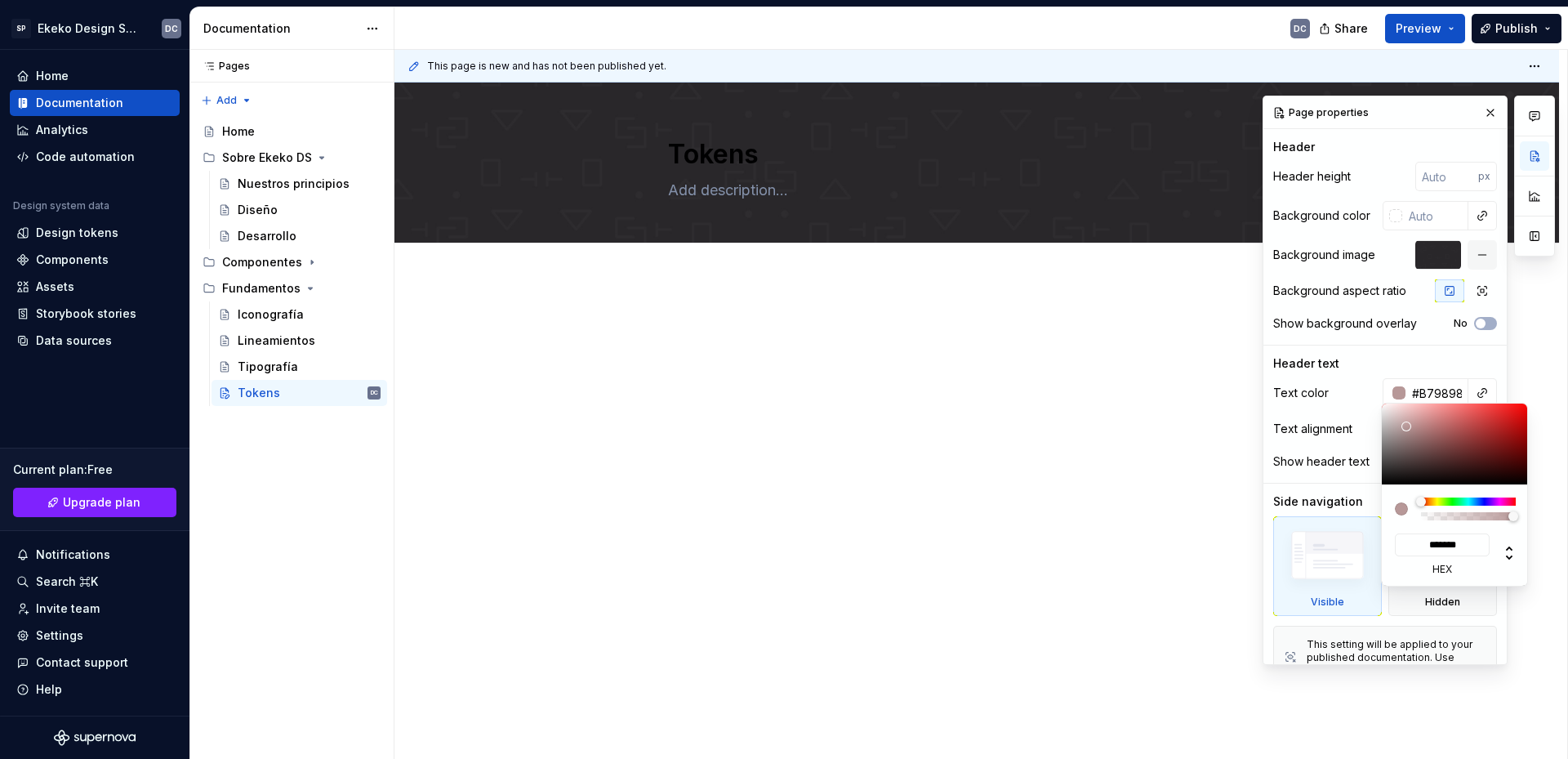 type on "#B99C9C" 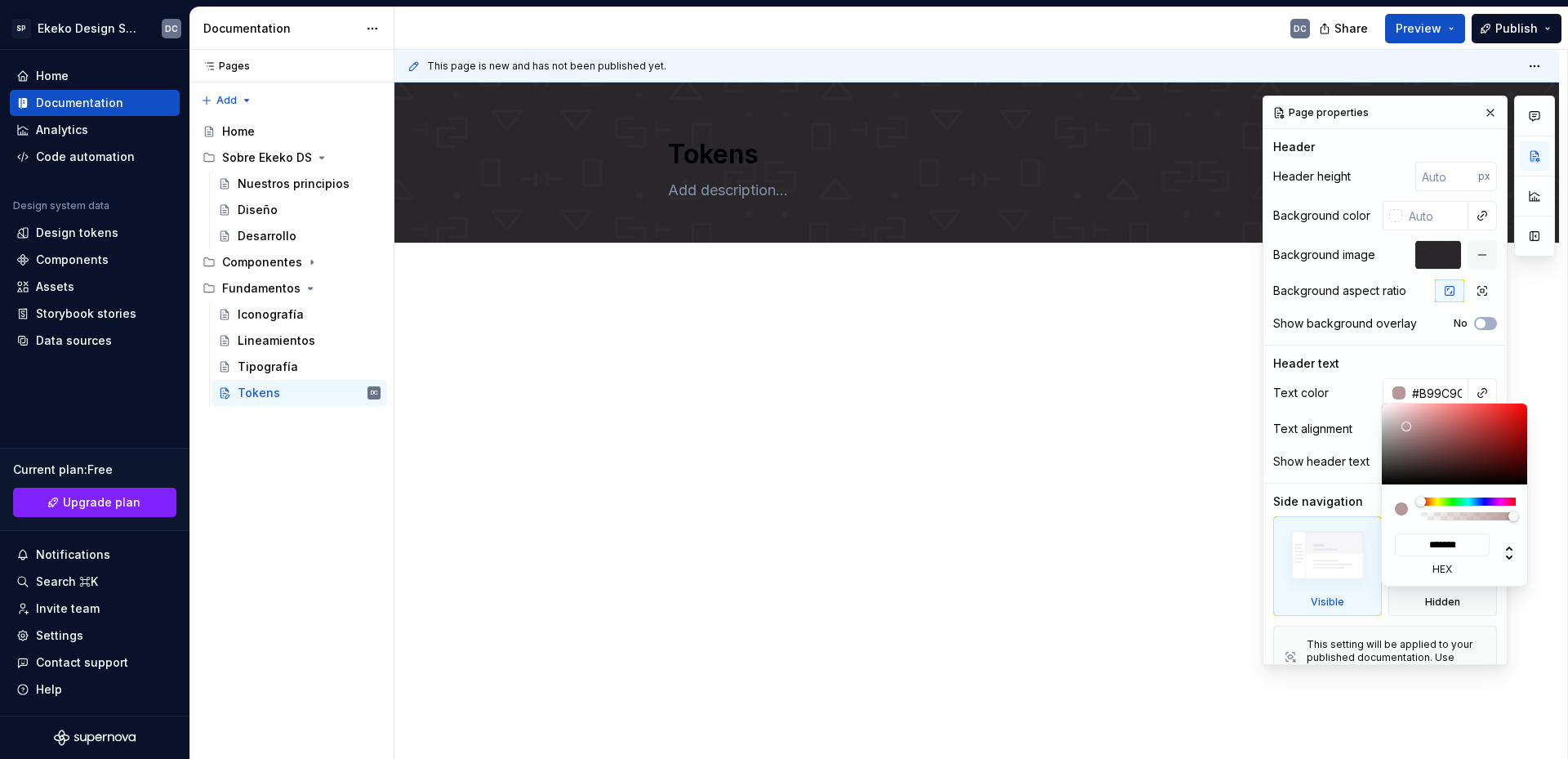 type on "#D8C4C4" 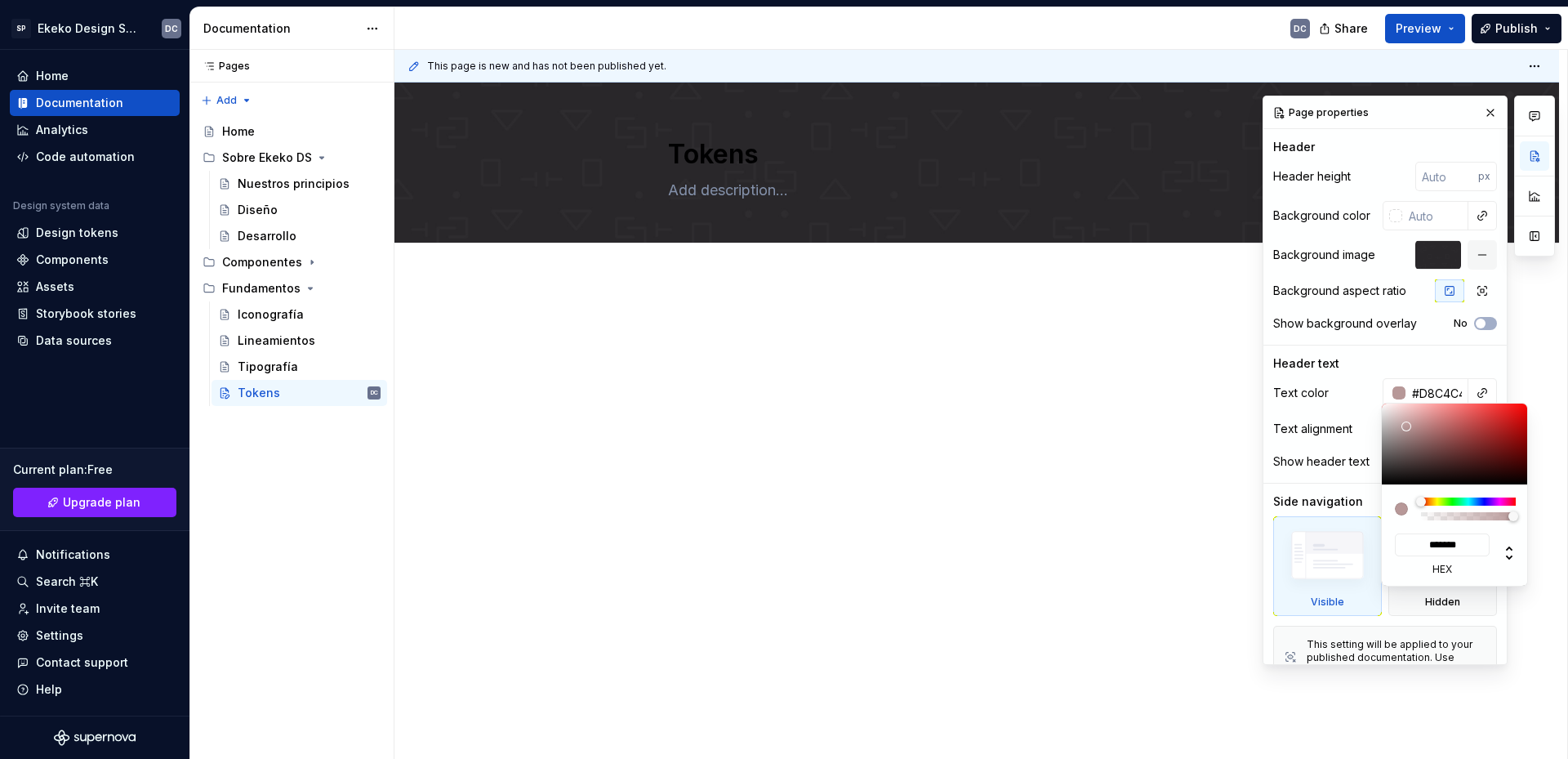 type on "#F2EDED" 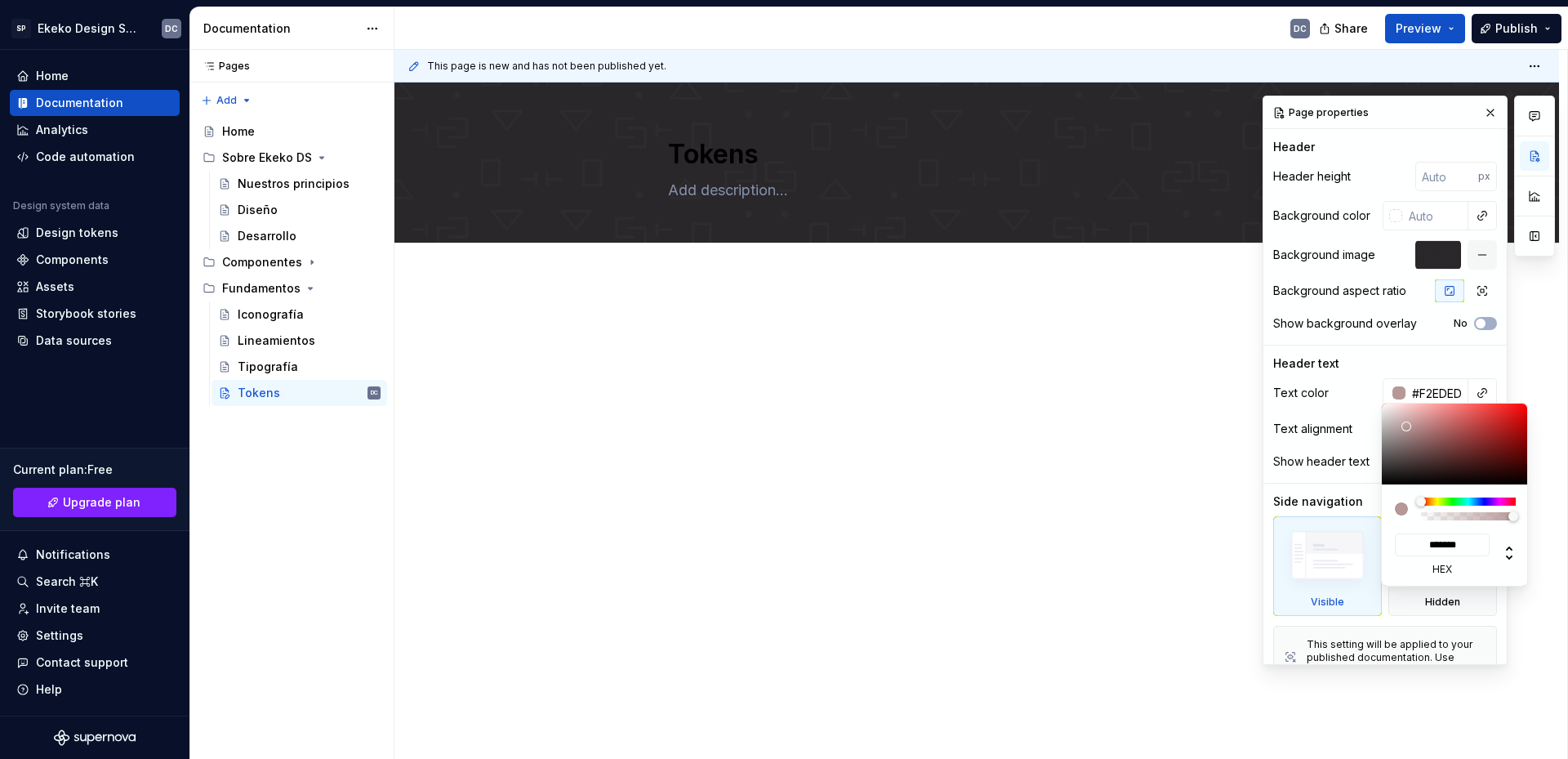 type on "#FAFAFA" 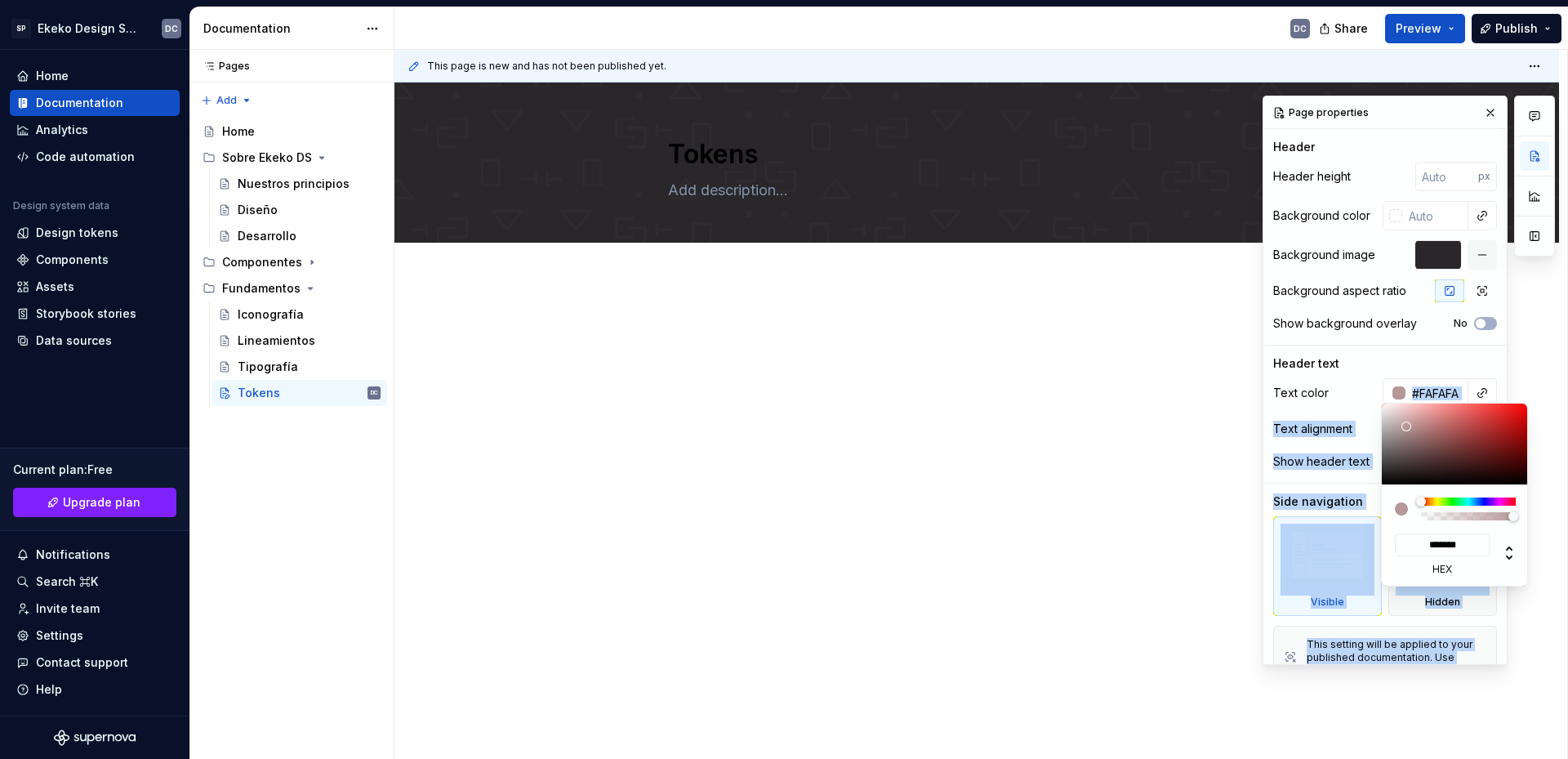 type on "#FFFFFF" 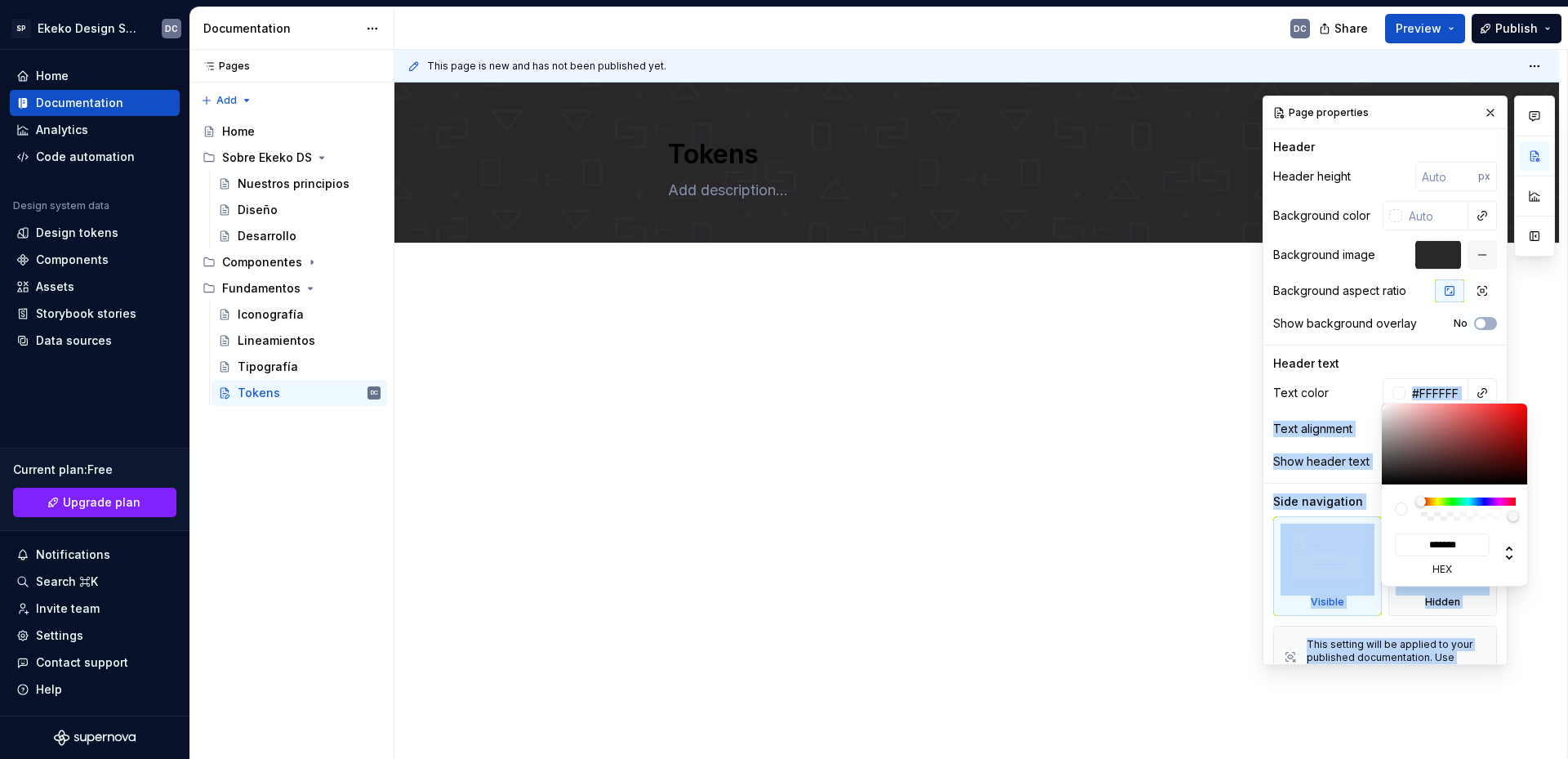drag, startPoint x: 1406, startPoint y: 426, endPoint x: 1369, endPoint y: 395, distance: 48.270074 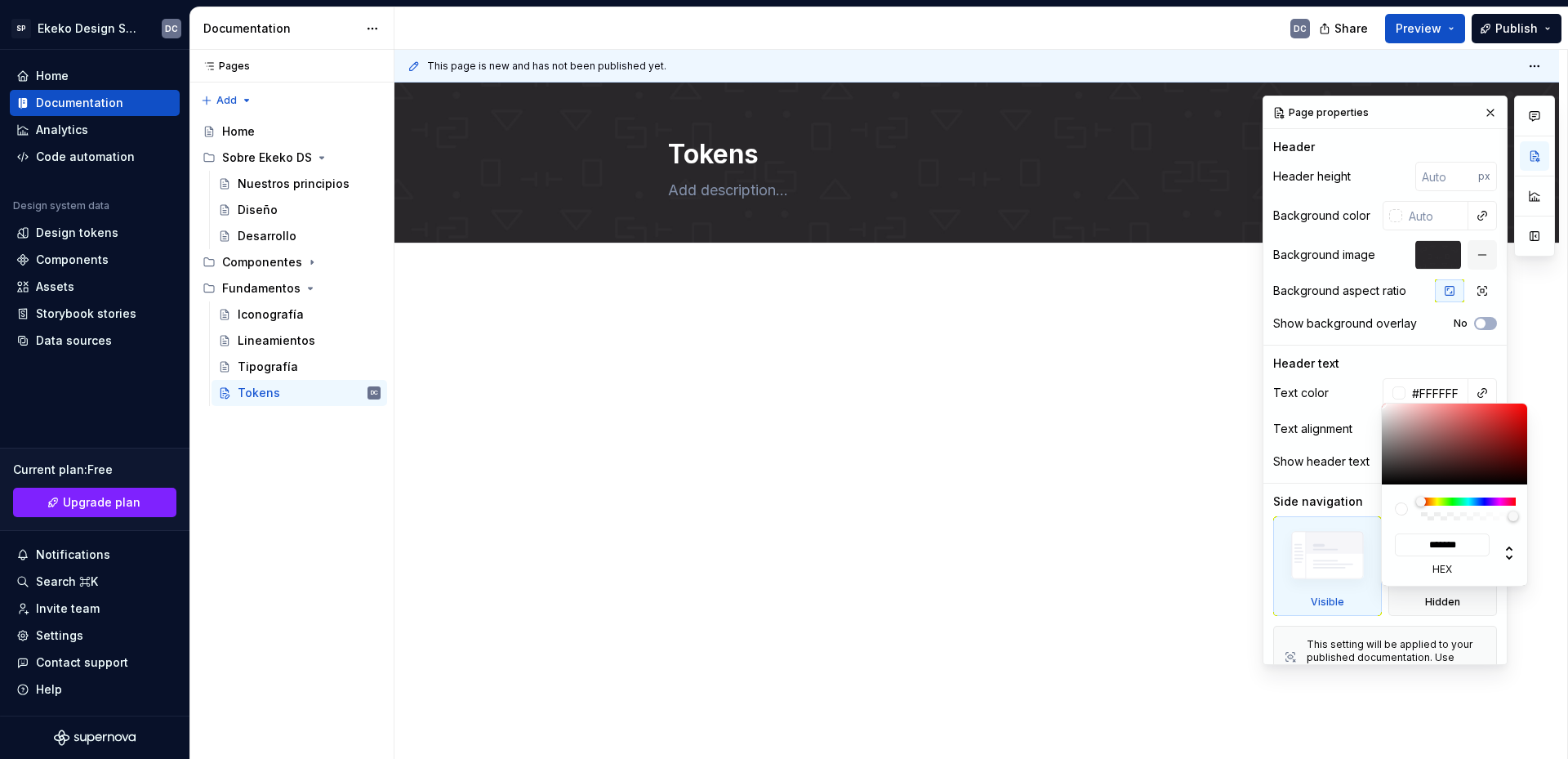 click on "SP Ekeko Design System DC Home Documentation Analytics Code automation Design system data Design tokens Components Assets Storybook stories Data sources Current plan :  Free Upgrade plan Notifications Search ⌘K Invite team Settings Contact support Help Documentation DC Share Preview Publish Pages Pages Add
Accessibility guide for tree Page tree.
Navigate the tree with the arrow keys. Common tree hotkeys apply. Further keybindings are available:
enter to execute primary action on focused item
f2 to start renaming the focused item
escape to abort renaming an item
control+d to start dragging selected items
Home Sobre Ekeko DS Nuestros principios Diseño Desarrollo Componentes Fundamentos Iconografía Lineamientos Tipografía Tokens DC Componentes / Footer  /  Diseño Fundamentos  /  Tokens Upgrade to Enterprise to turn on approval workflow View edited pages by status when selecting which pages to publish. Learn more Contact us Tokens" at bounding box center (784, 379) 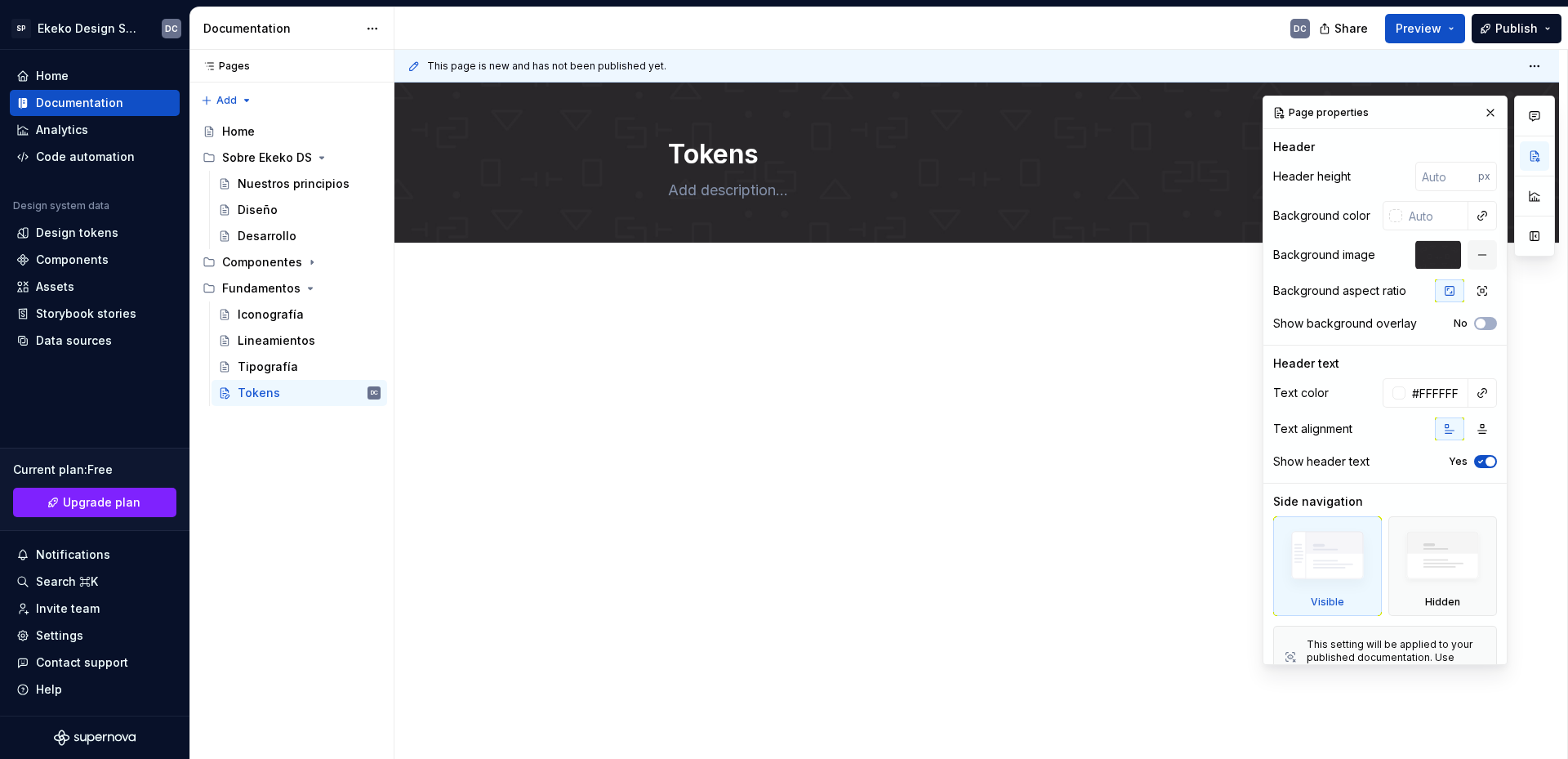 click on "SP Ekeko Design System DC Home Documentation Analytics Code automation Design system data Design tokens Components Assets Storybook stories Data sources Current plan :  Free Upgrade plan Notifications Search ⌘K Invite team Settings Contact support Help Documentation DC Share Preview Publish Pages Pages Add
Accessibility guide for tree Page tree.
Navigate the tree with the arrow keys. Common tree hotkeys apply. Further keybindings are available:
enter to execute primary action on focused item
f2 to start renaming the focused item
escape to abort renaming an item
control+d to start dragging selected items
Home Sobre Ekeko DS Nuestros principios Diseño Desarrollo Componentes Fundamentos Iconografía Lineamientos Tipografía Tokens DC Componentes / Footer  /  Diseño Fundamentos  /  Tokens Upgrade to Enterprise to turn on approval workflow View edited pages by status when selecting which pages to publish. Learn more Contact us Tokens" at bounding box center (784, 379) 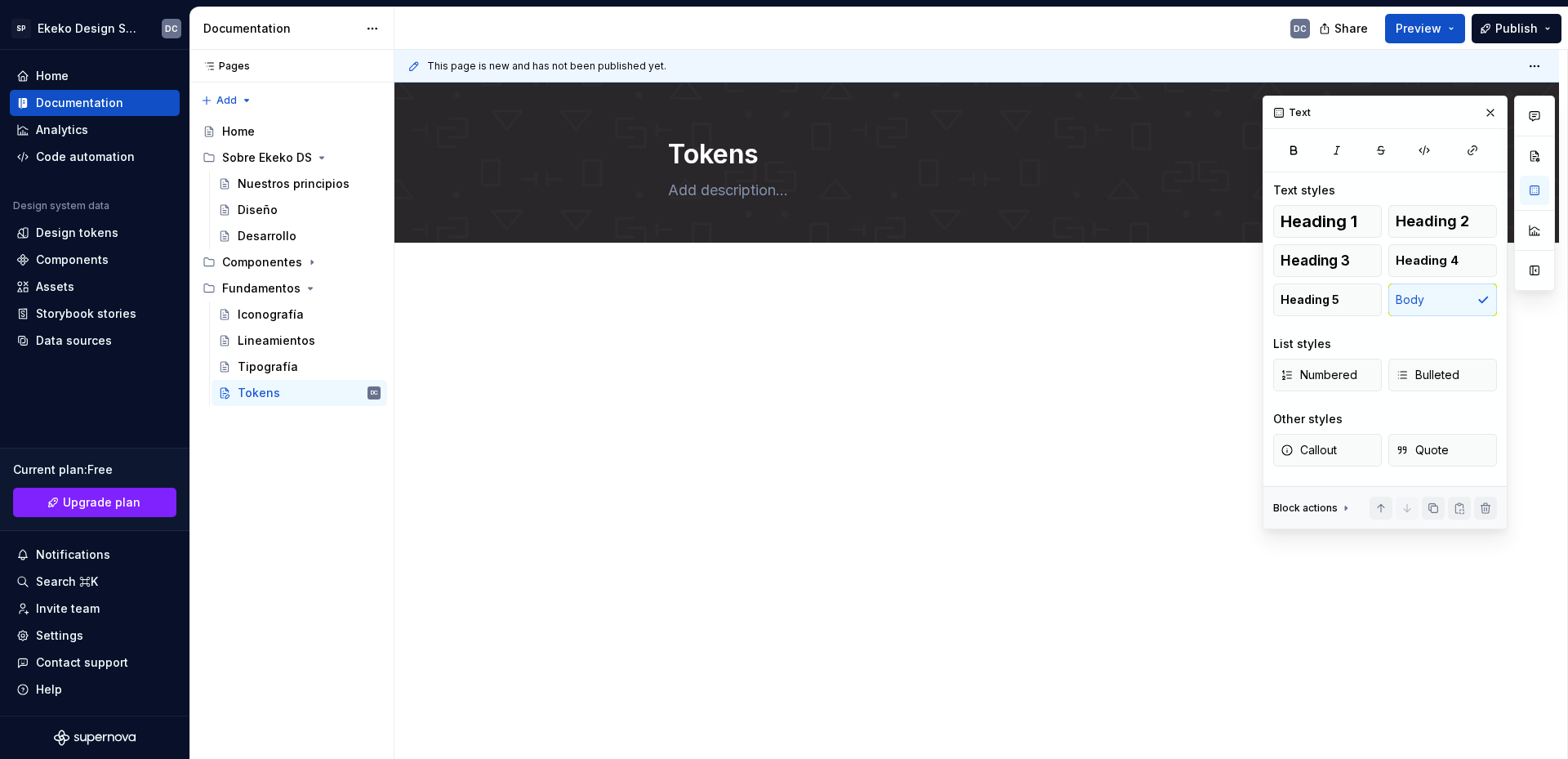 click at bounding box center [977, 453] 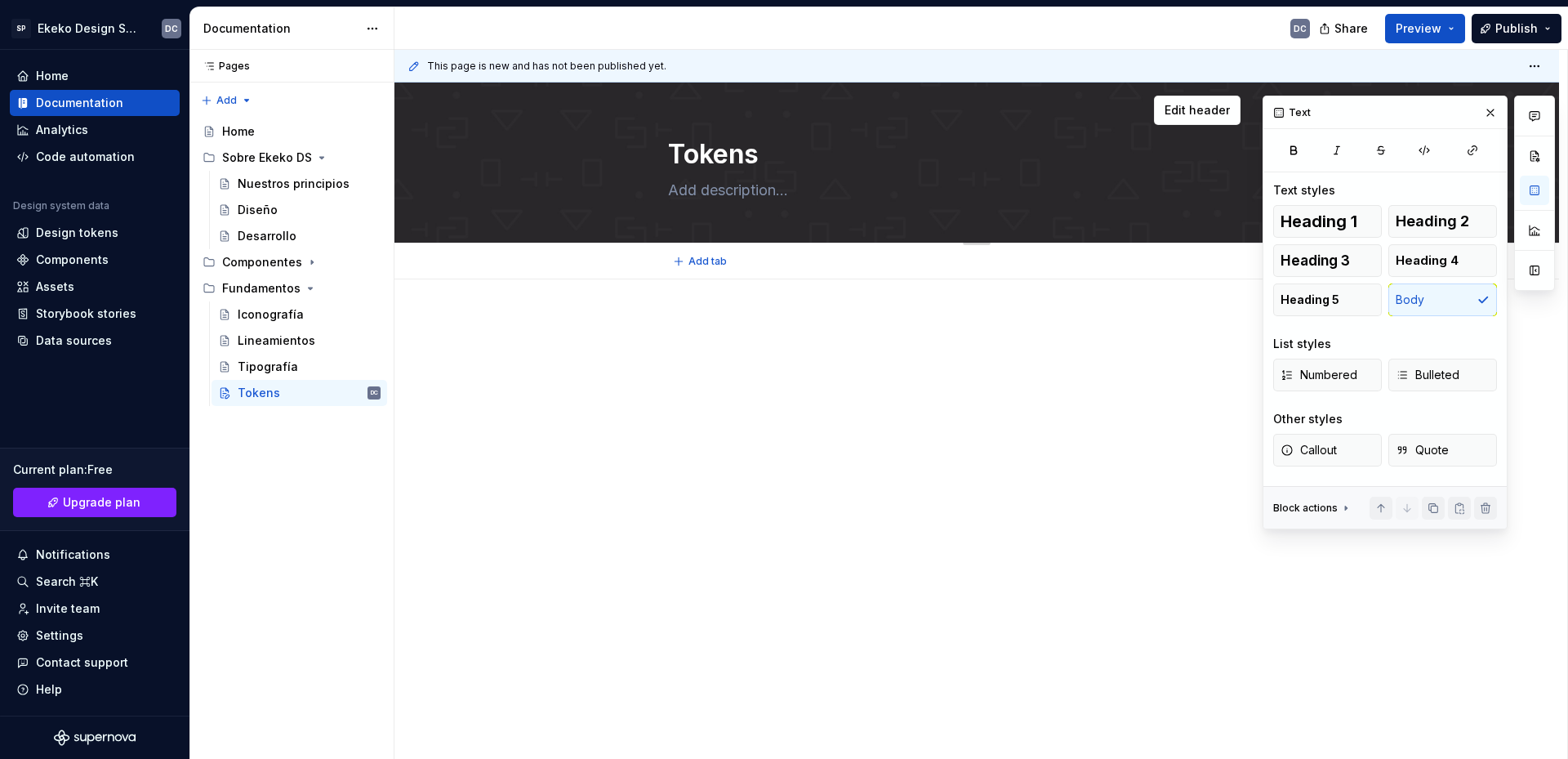 click on "Tokens" at bounding box center [973, 154] 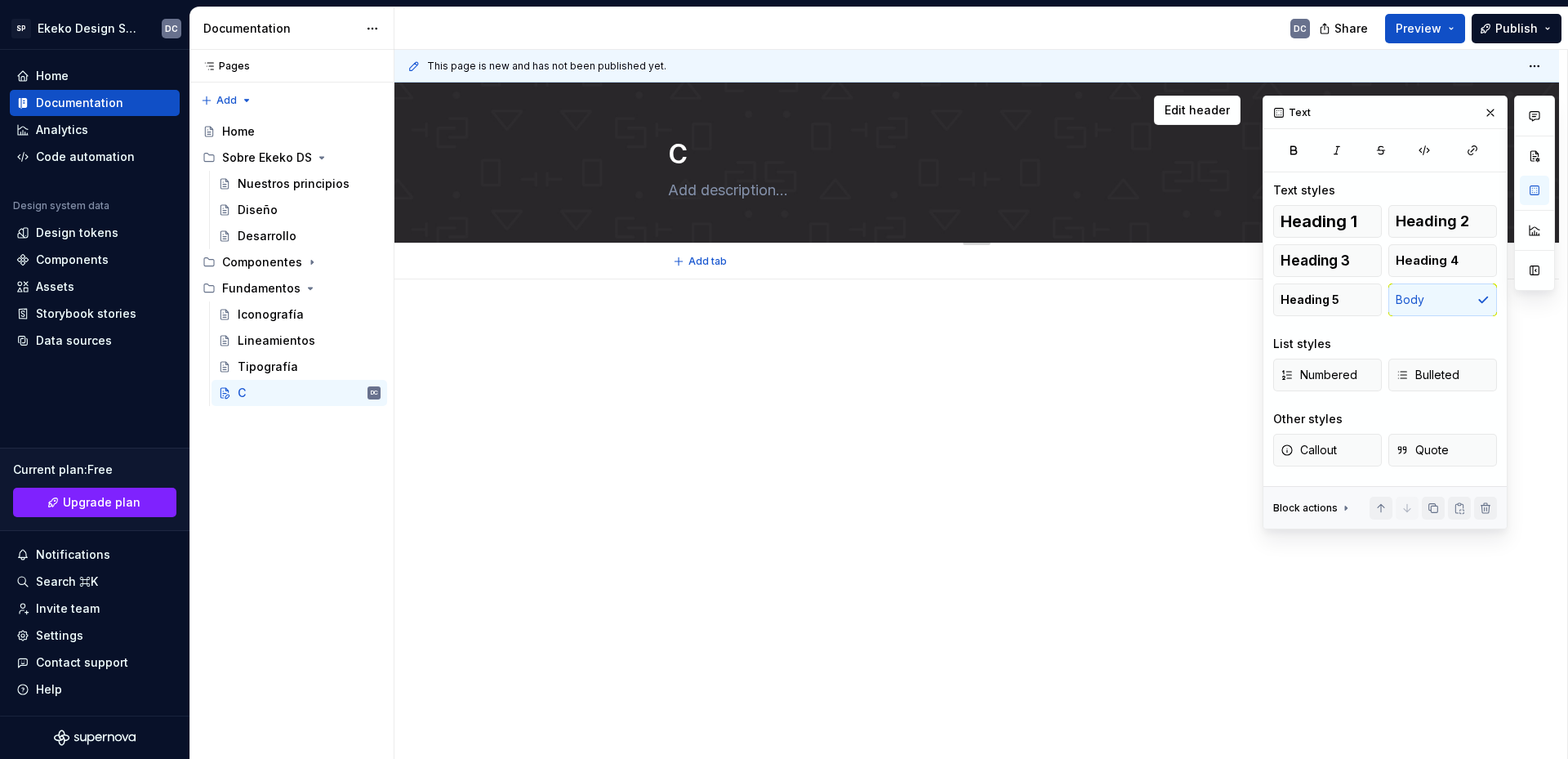 type on "*" 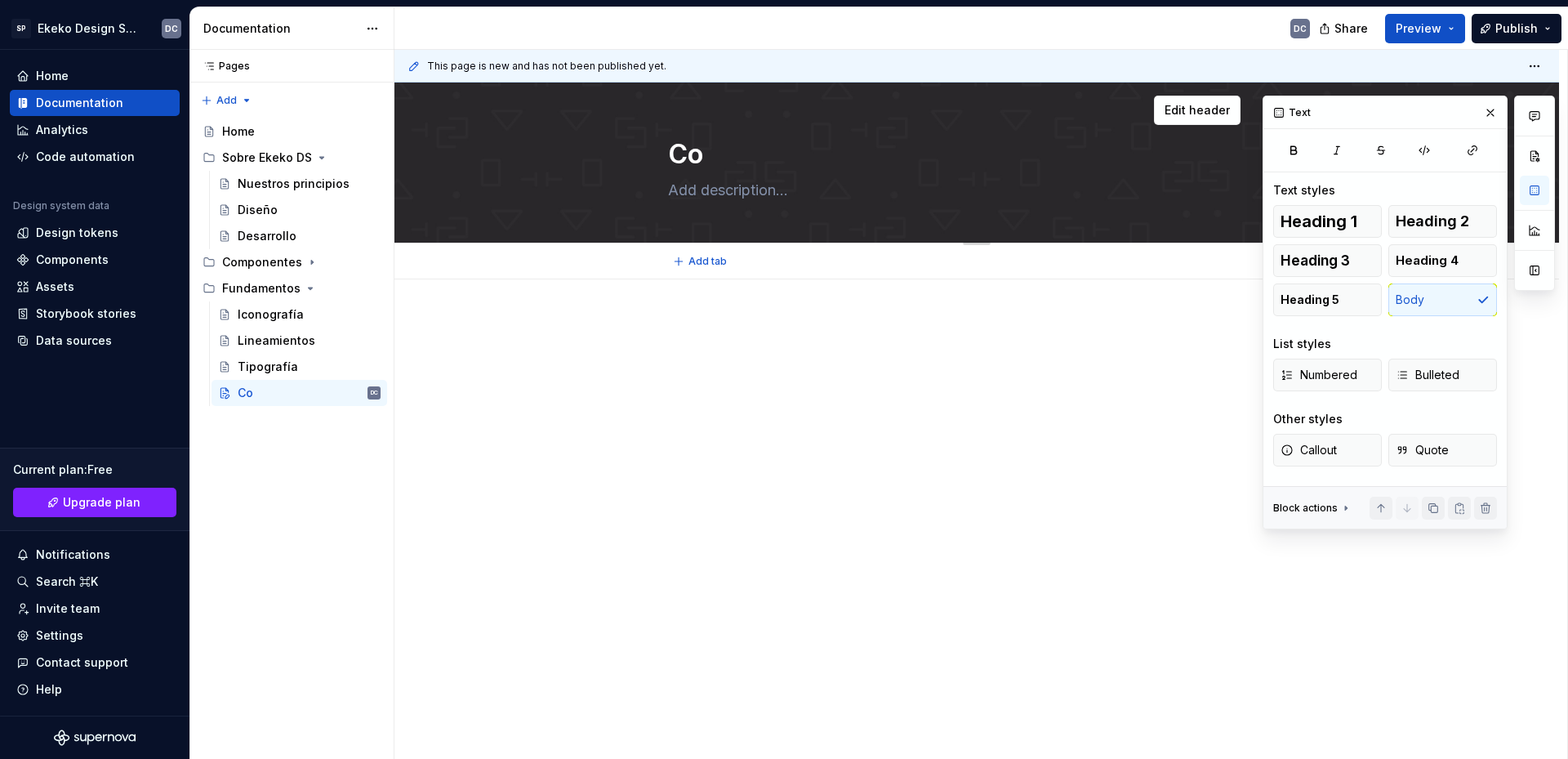 type on "*" 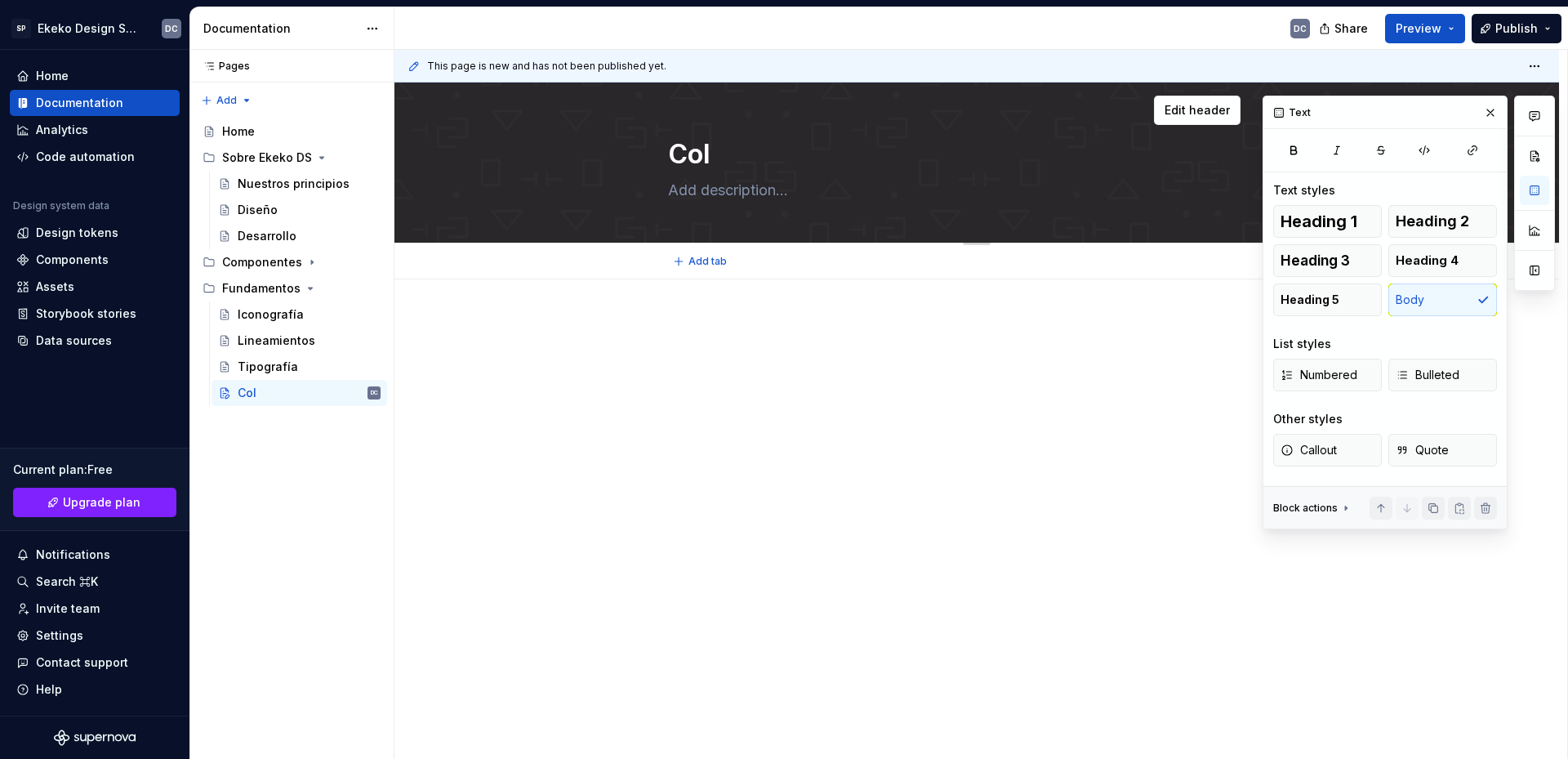 type on "*" 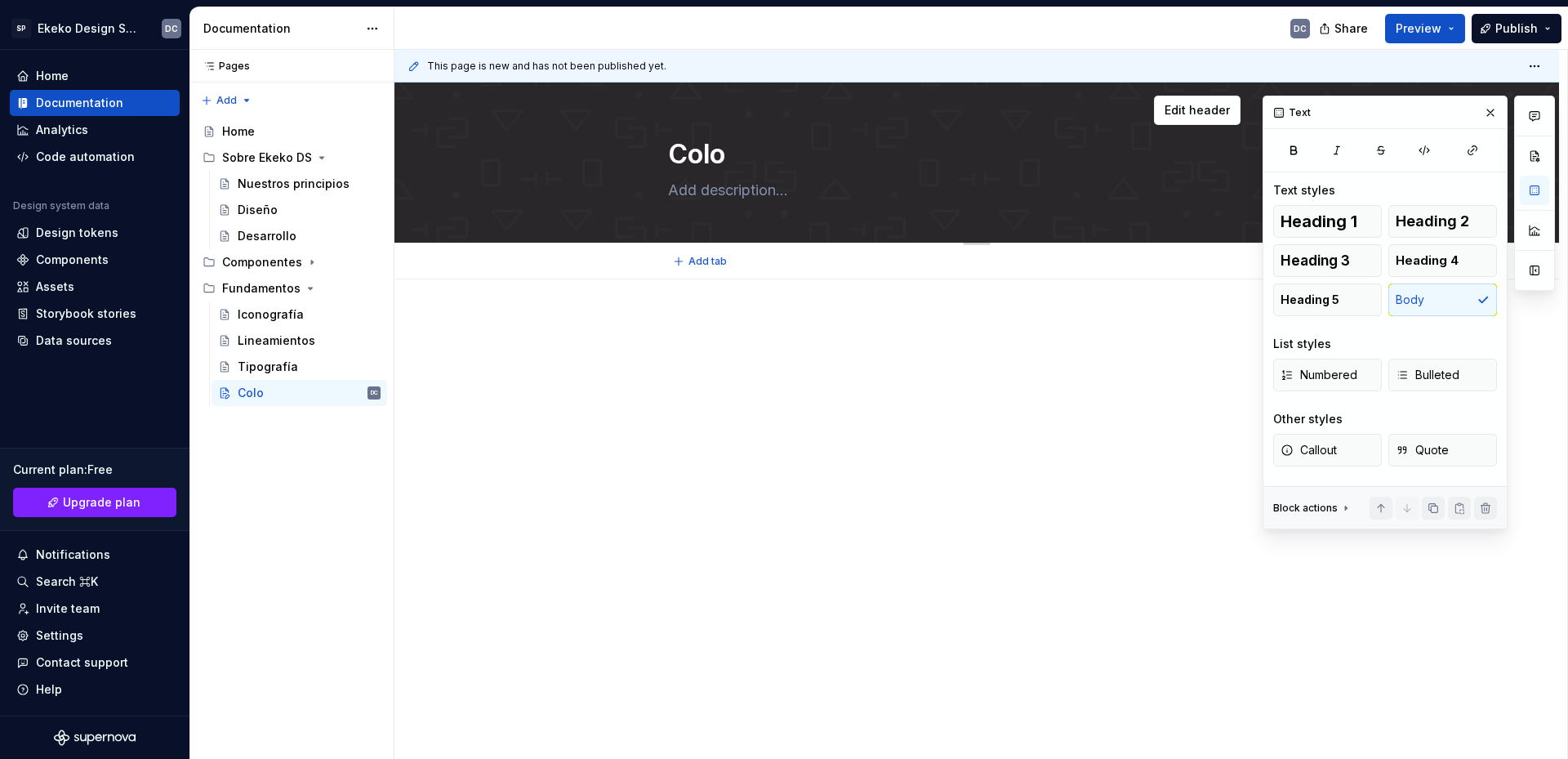 type on "*" 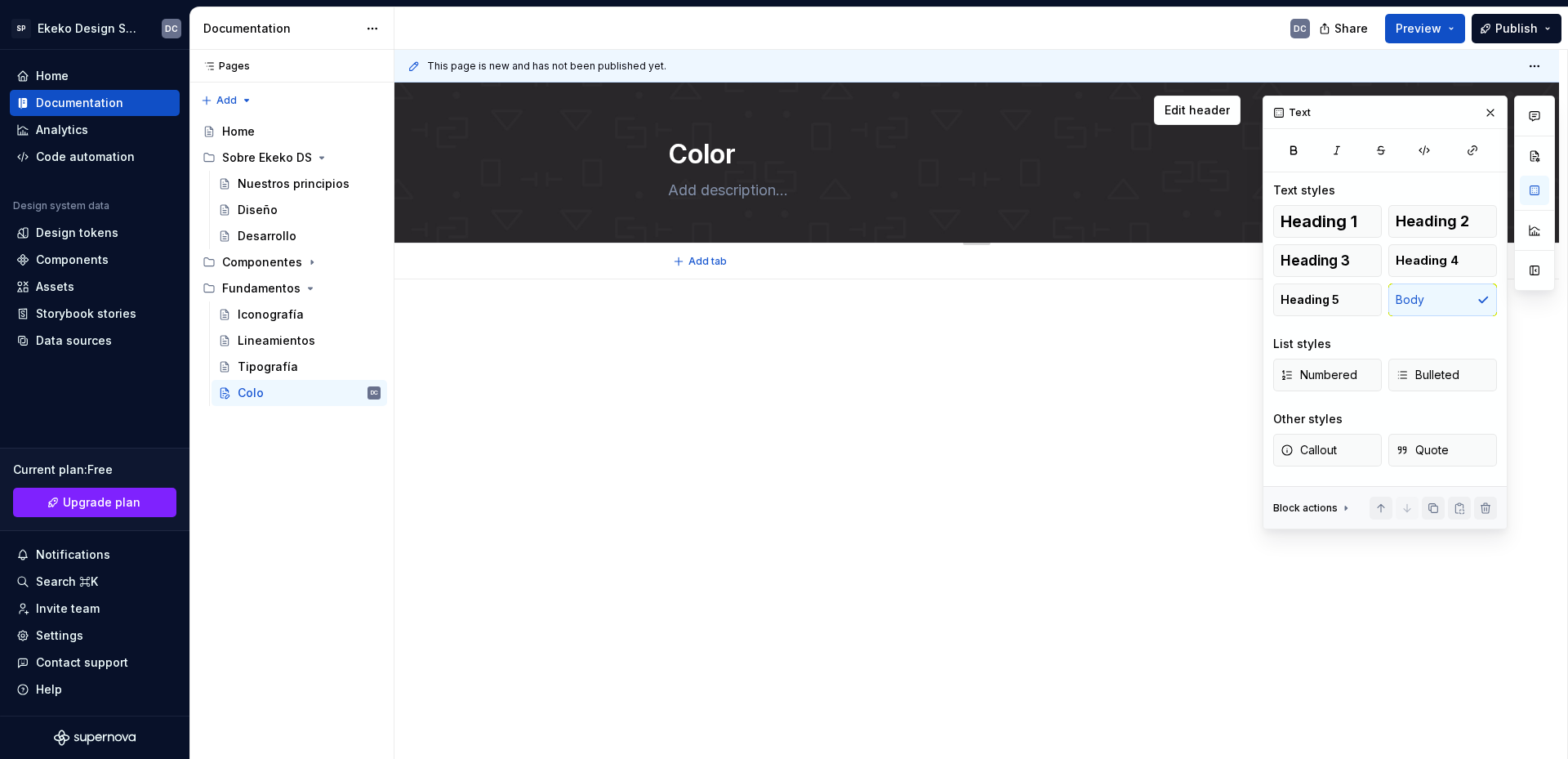 type on "*" 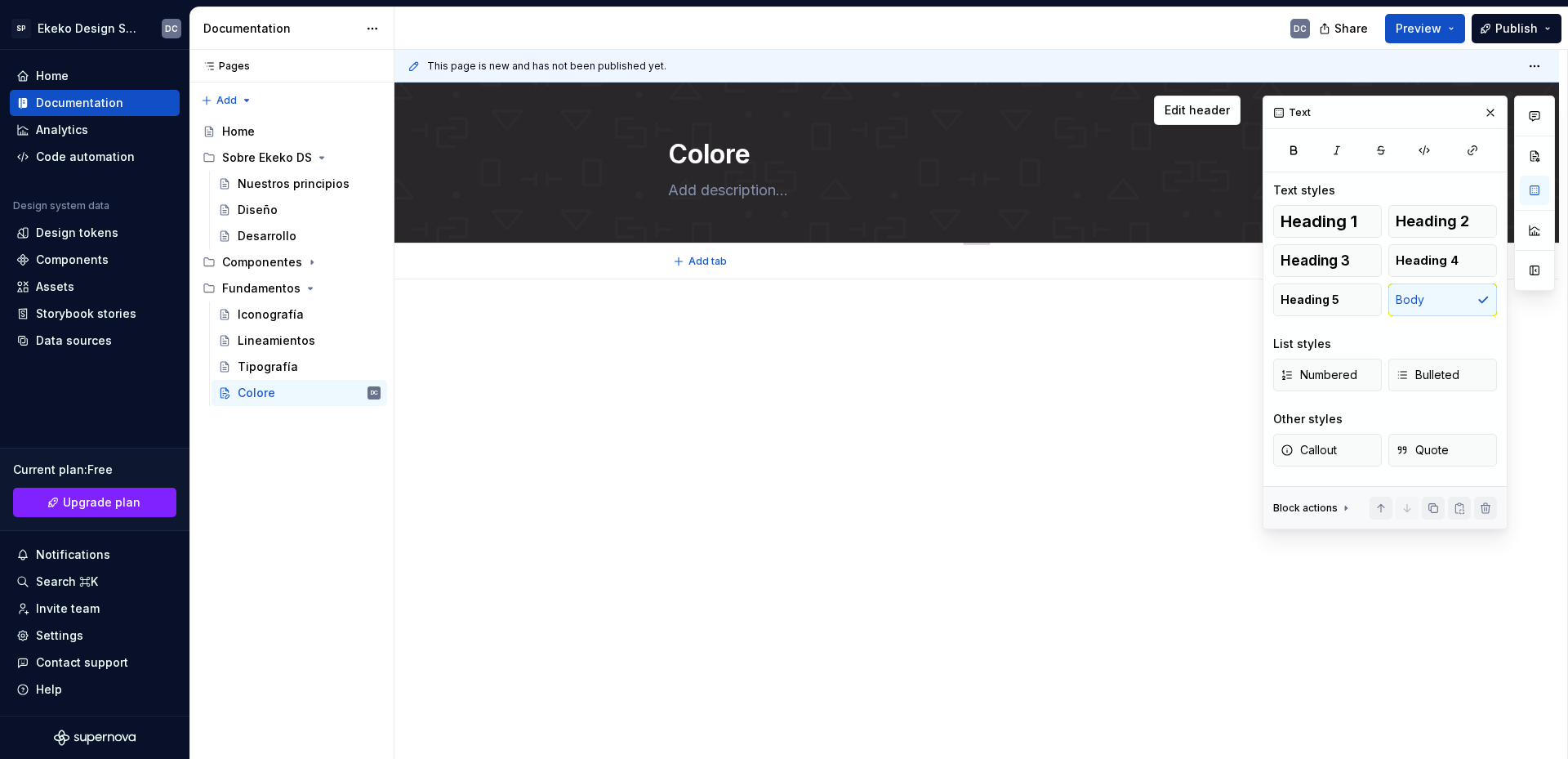 type on "*" 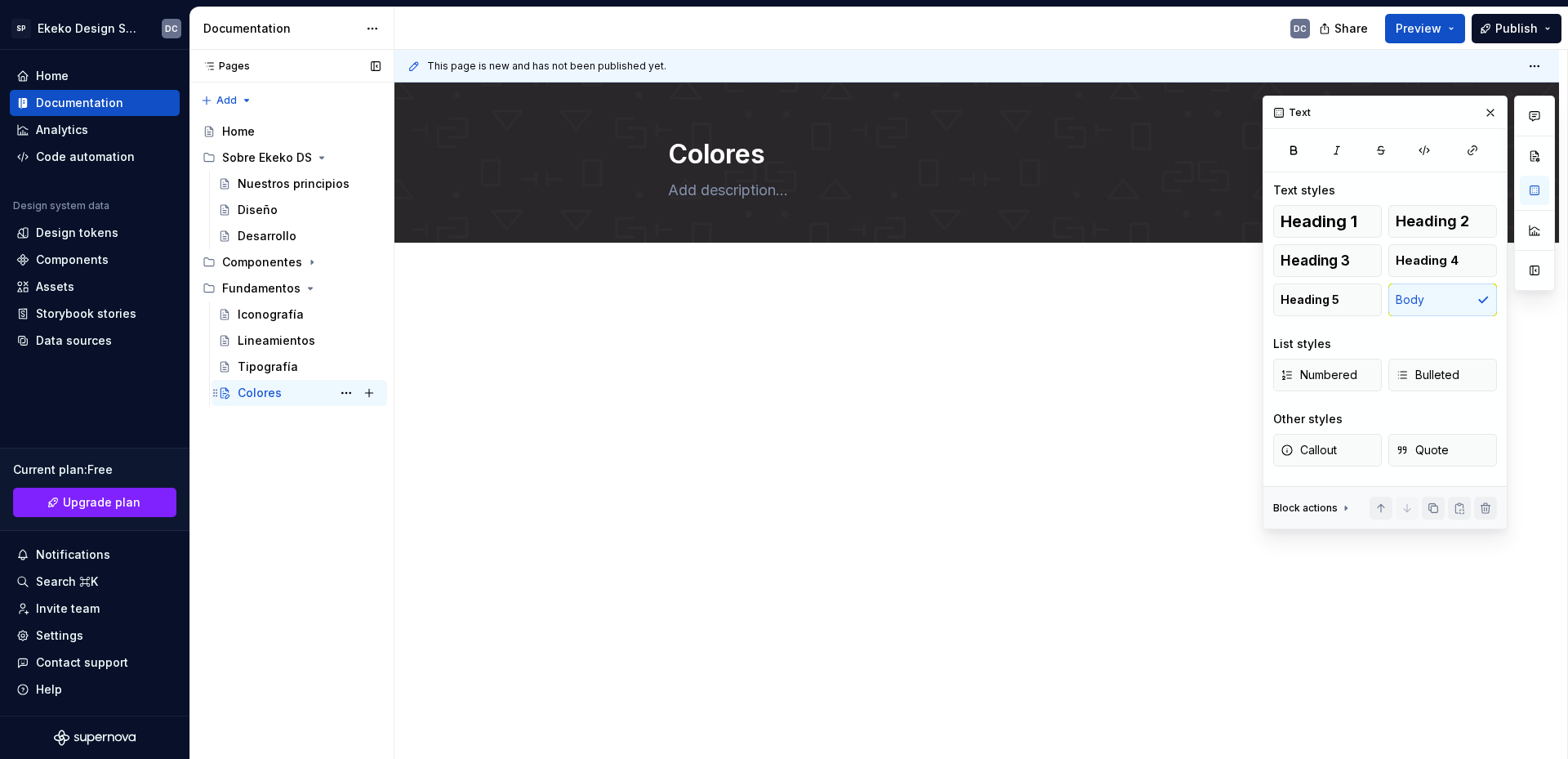 type on "*" 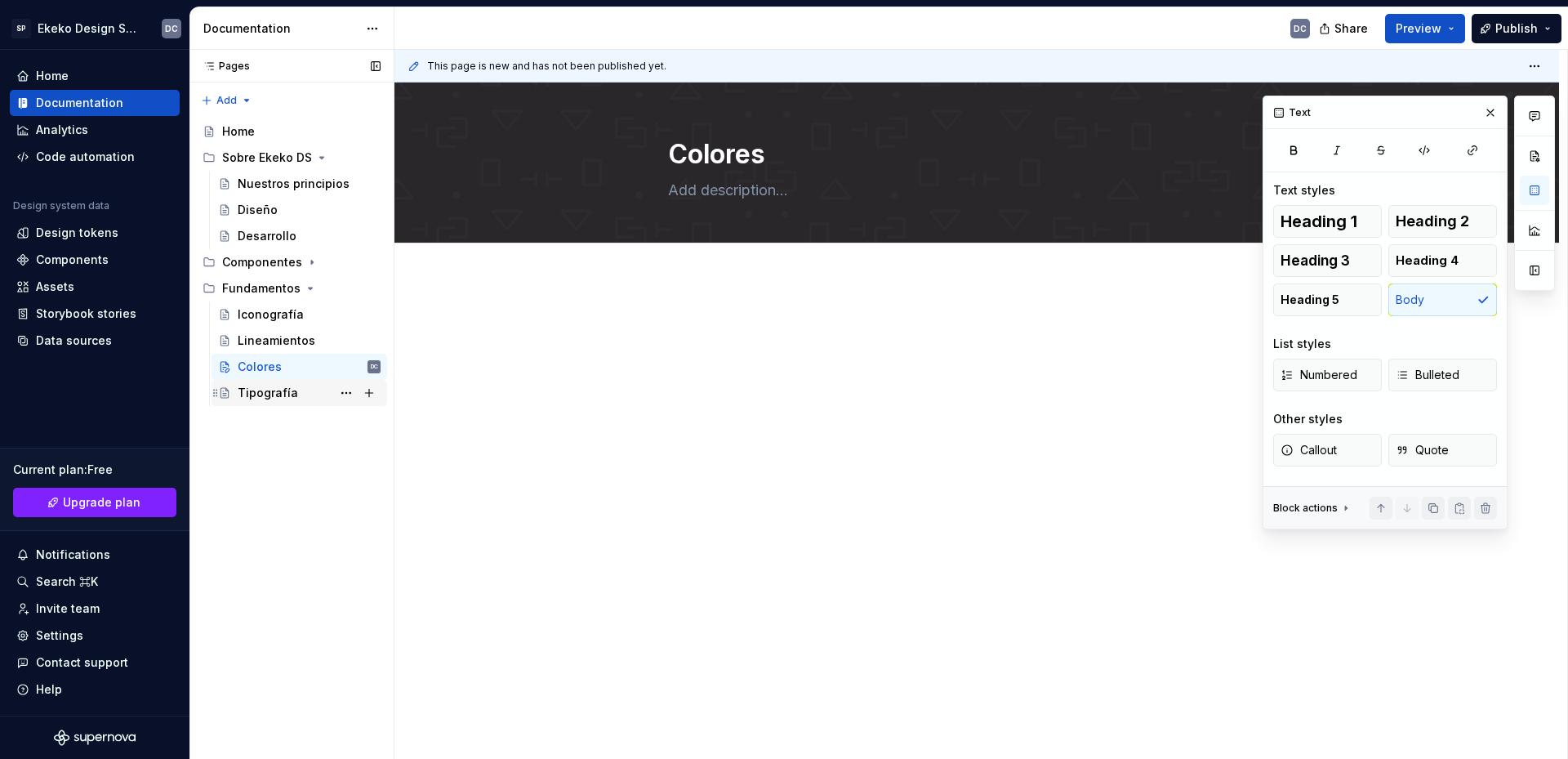 click on "Tipografía" at bounding box center (268, 393) 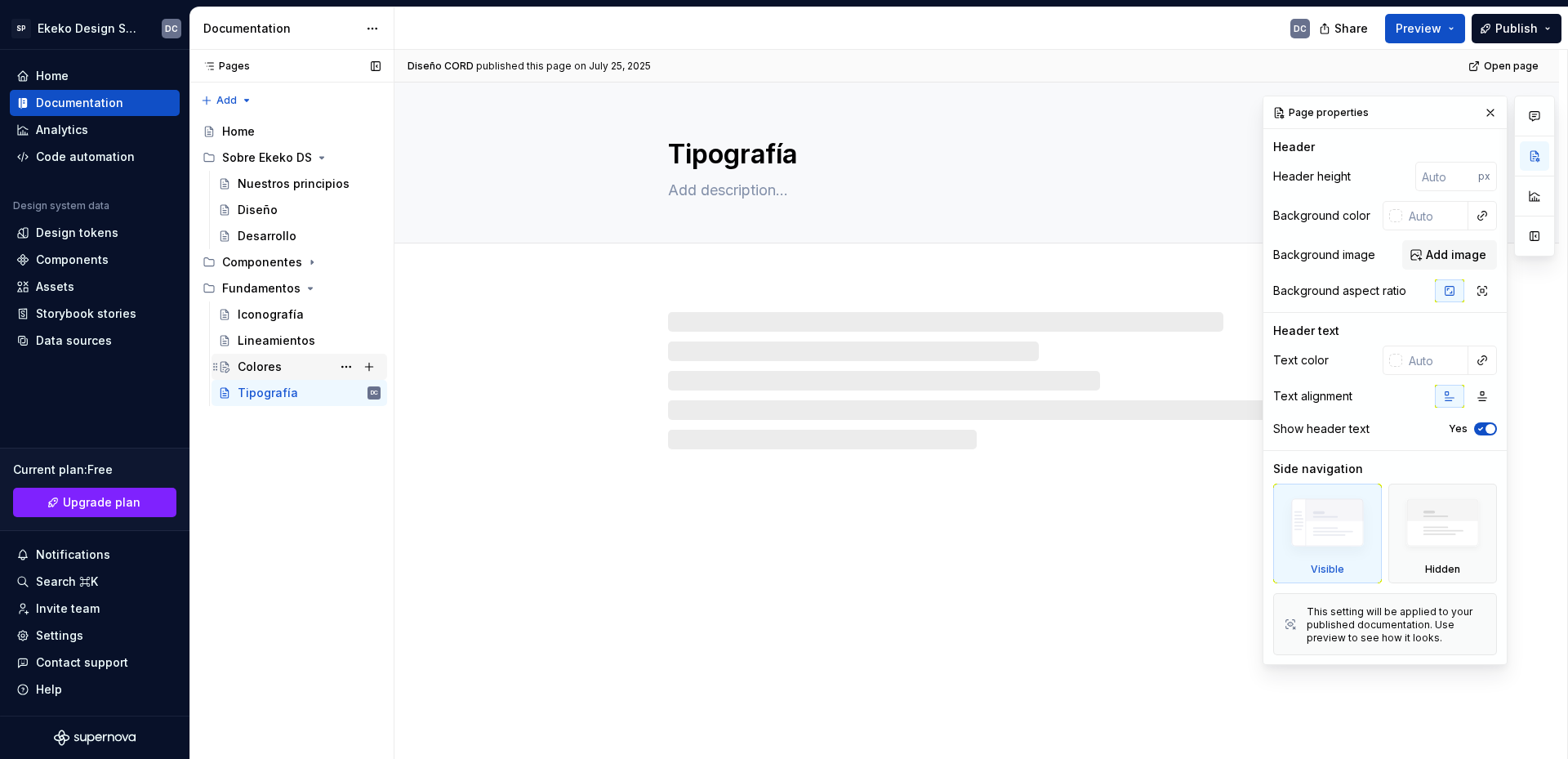click on "Colores" at bounding box center (260, 367) 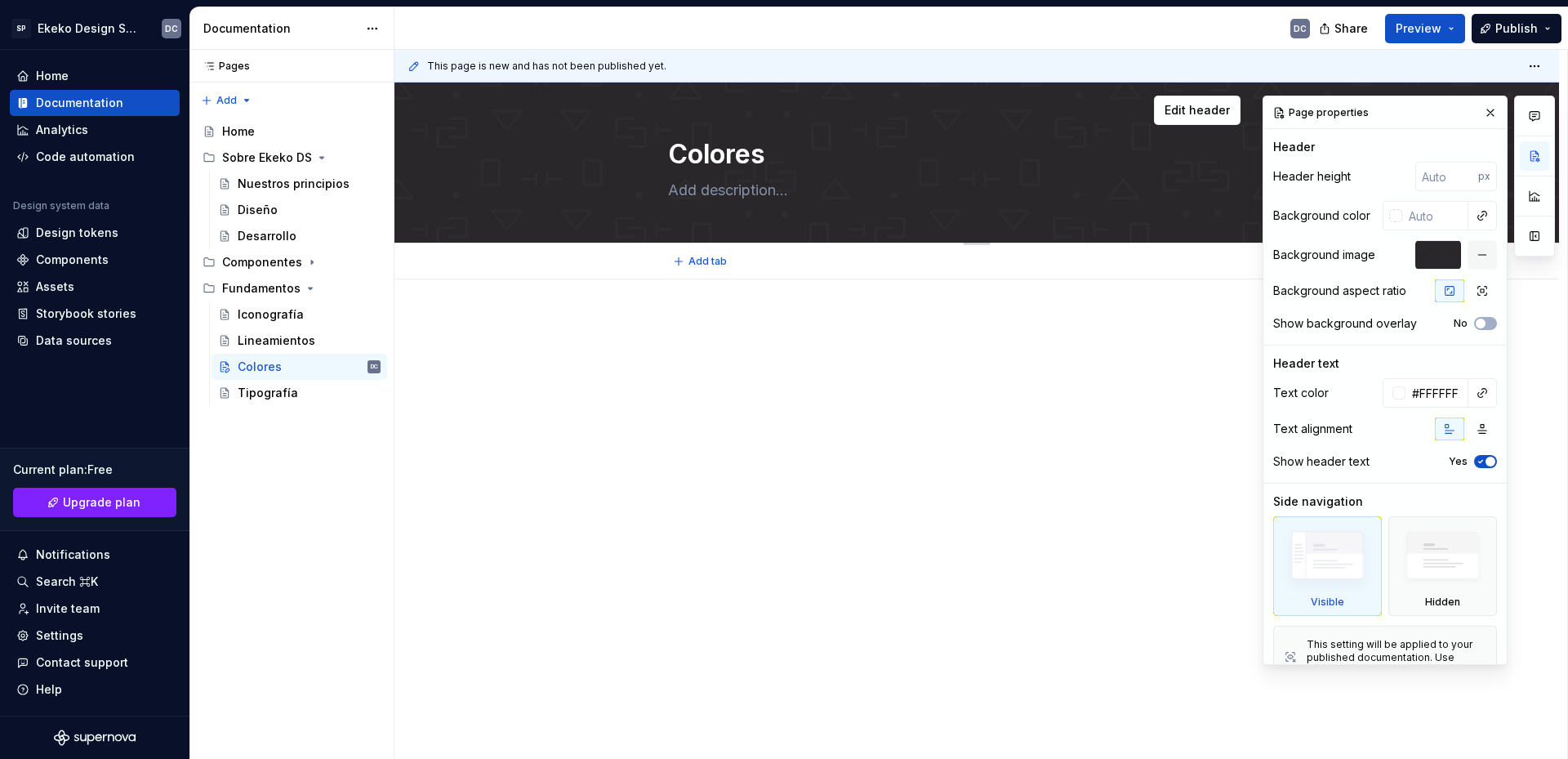 click at bounding box center (973, 190) 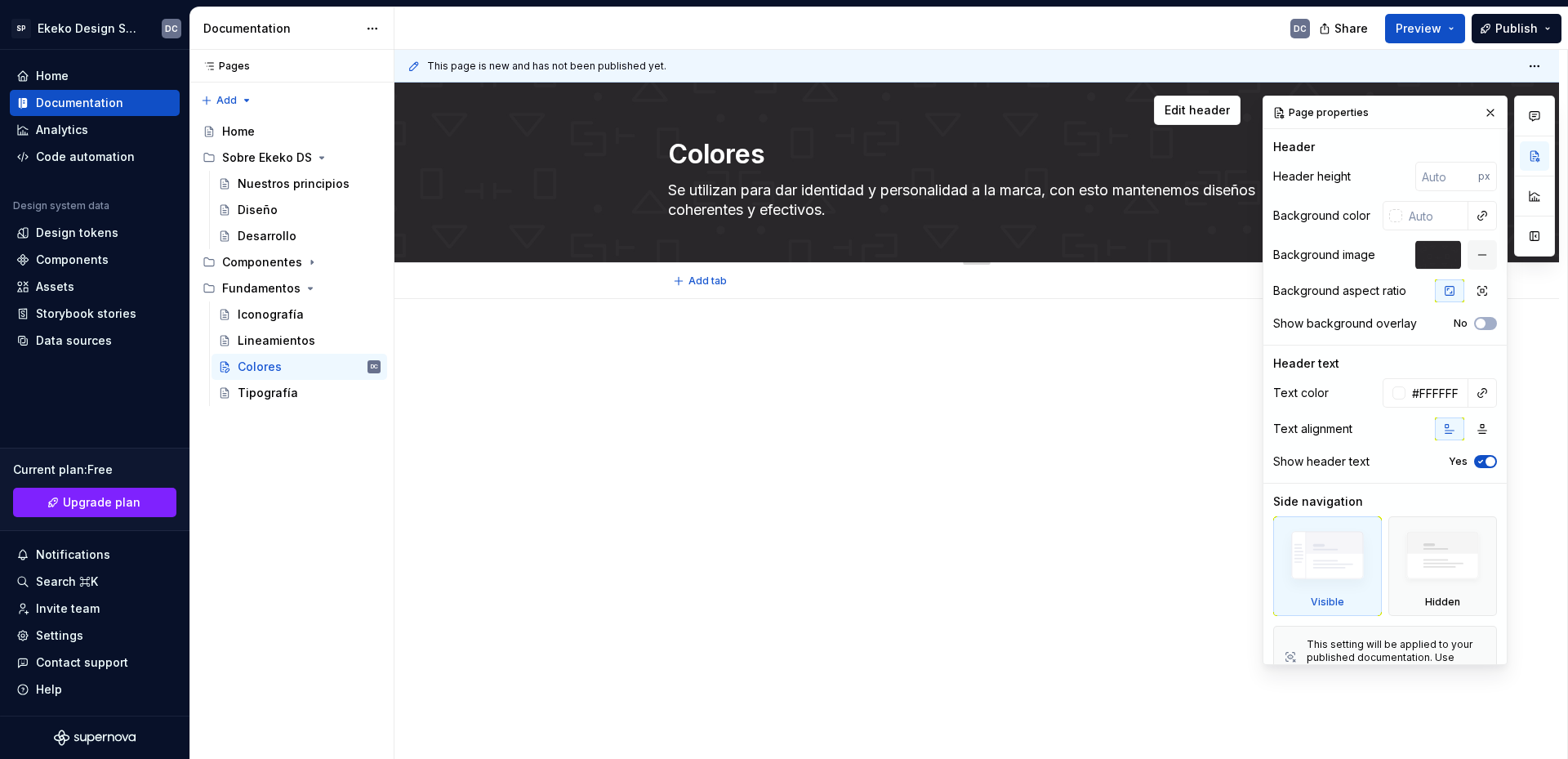 type on "*" 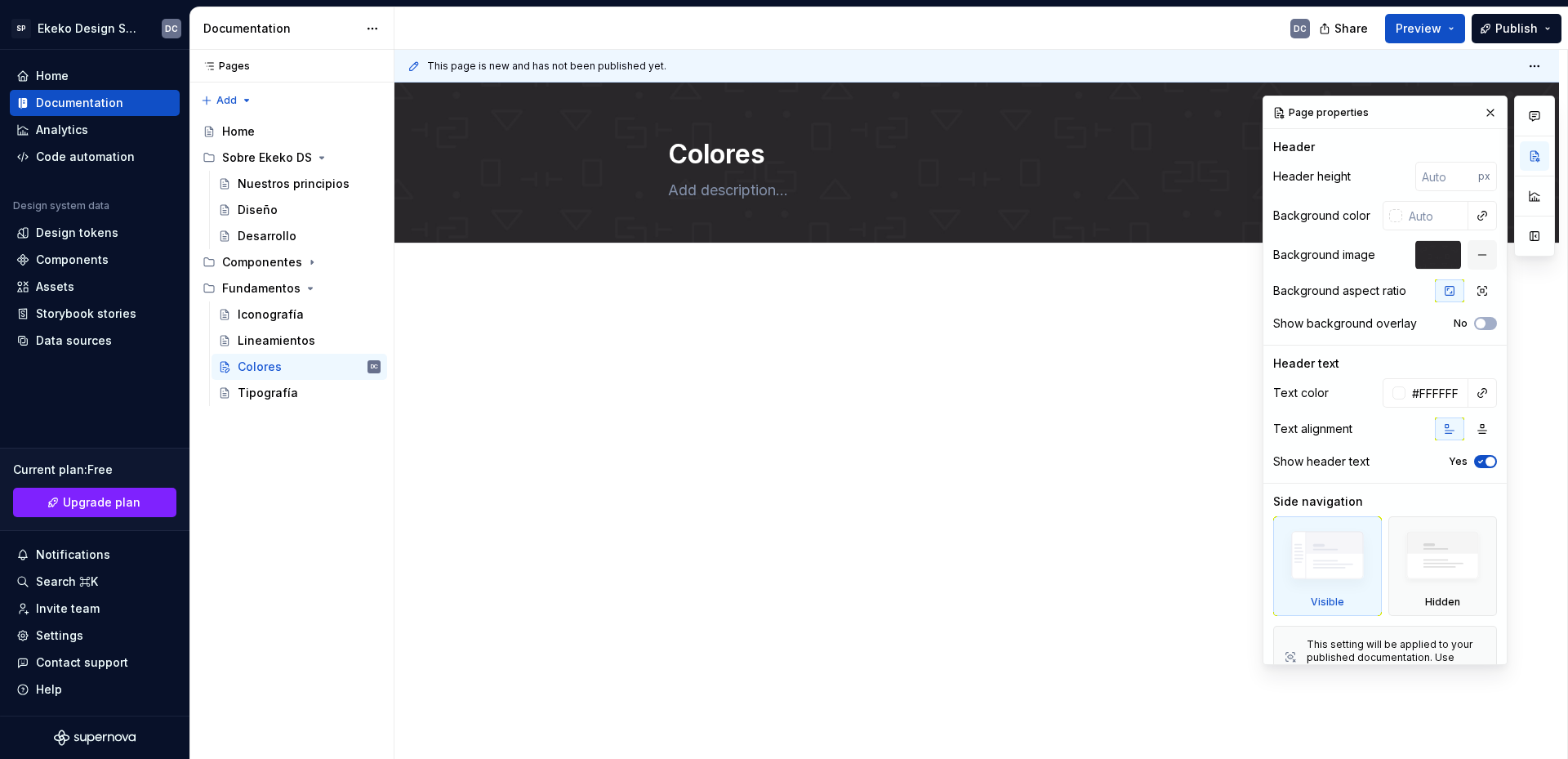 click at bounding box center (977, 453) 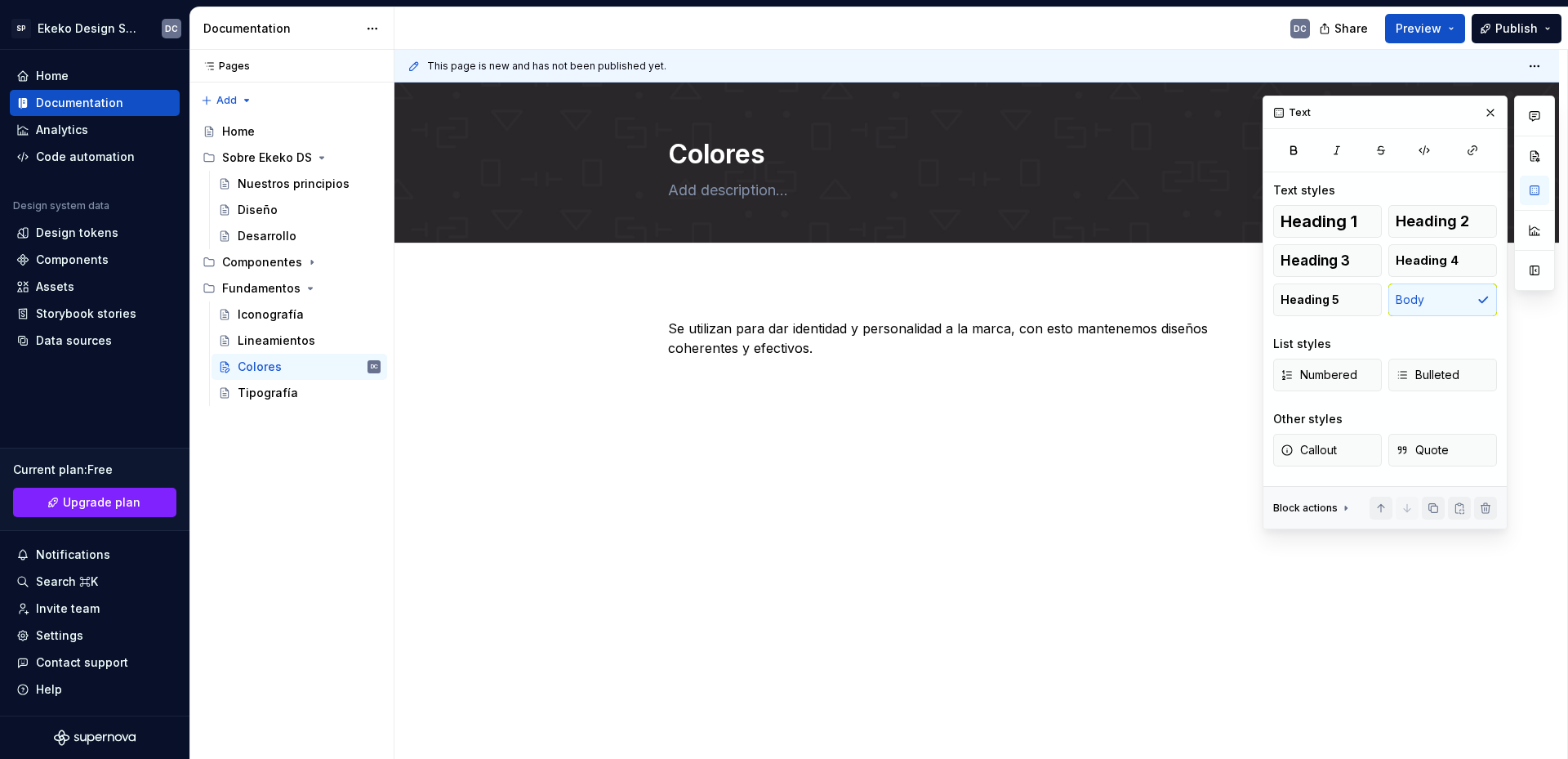 click on "Se utilizan para dar identidad y personalidad a la marca, con esto mantenemos diseños coherentes y efectivos." at bounding box center [977, 453] 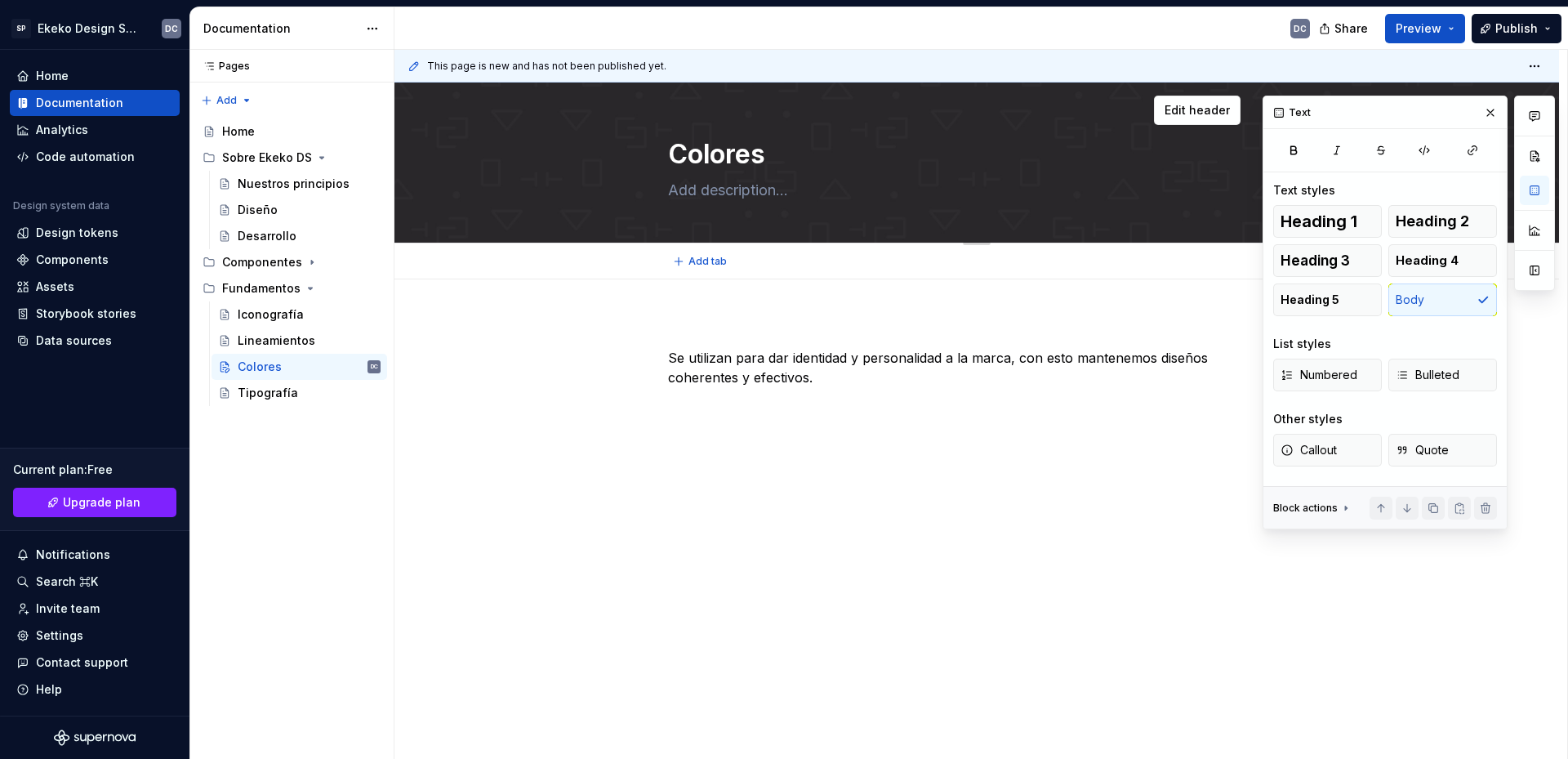 click at bounding box center [973, 190] 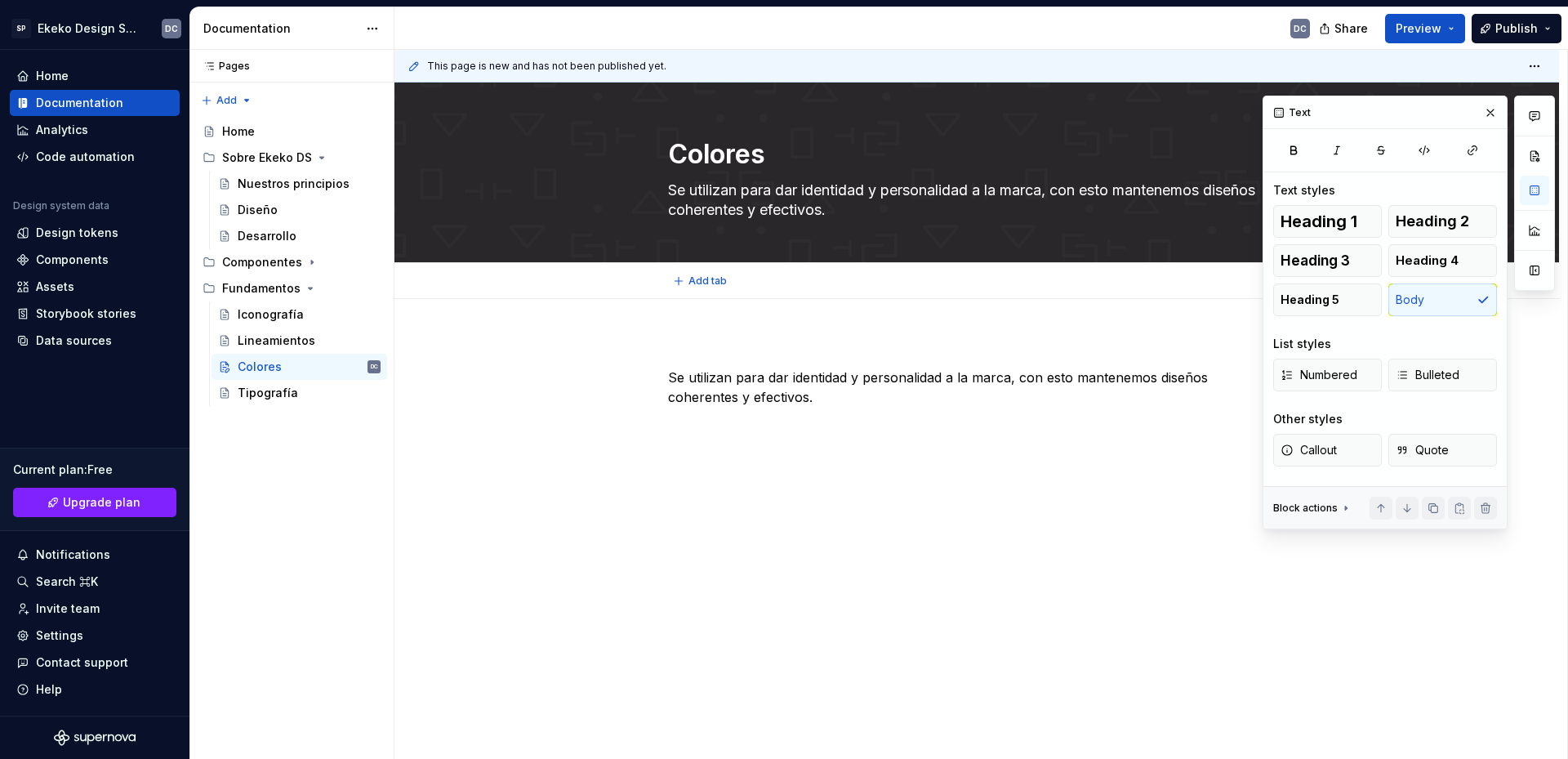 type on "*" 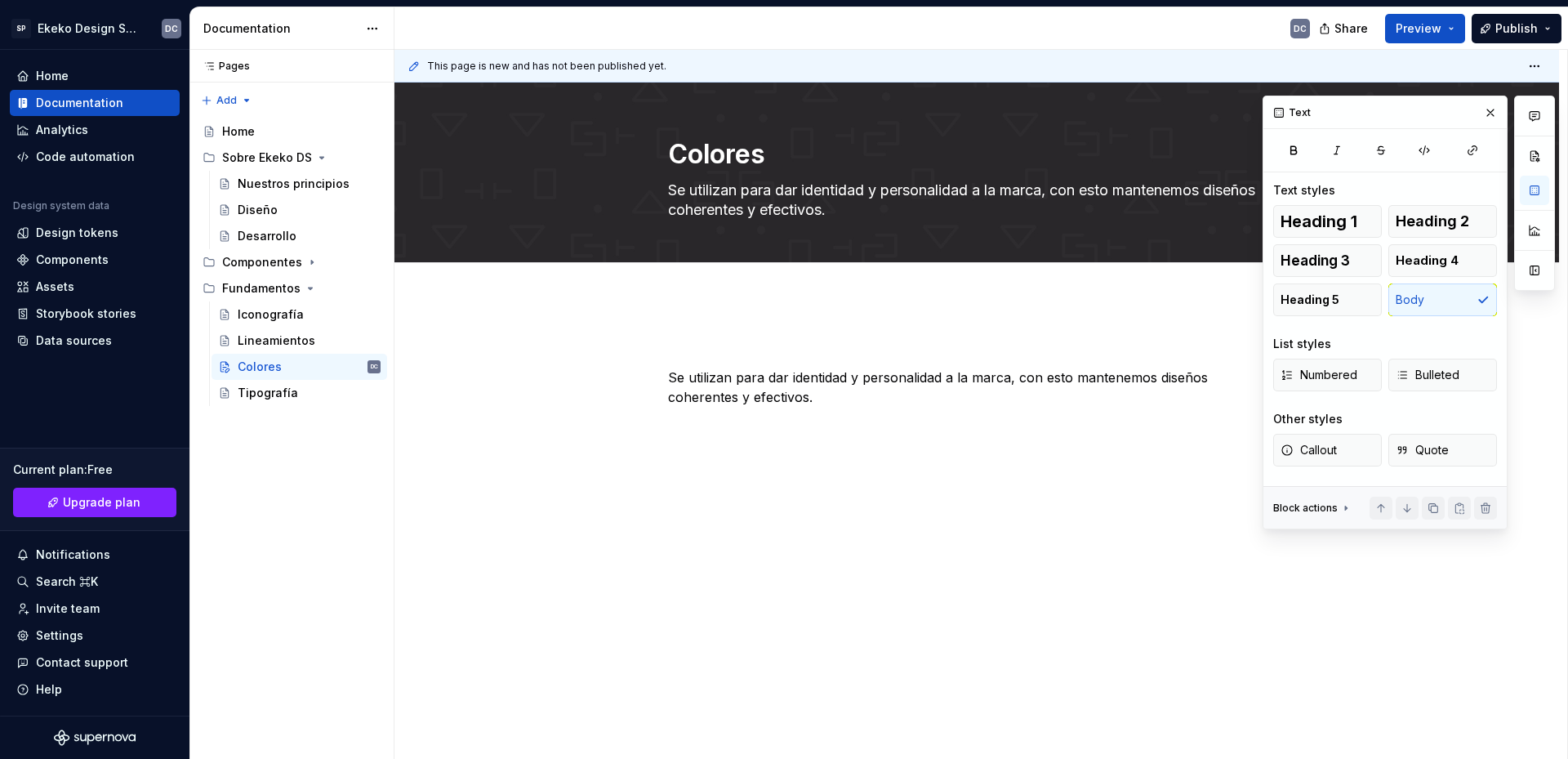 type on "Se utilizan para dar identidad y personalidad a la marca, con esto mantenemos diseños coherentes y efectivos." 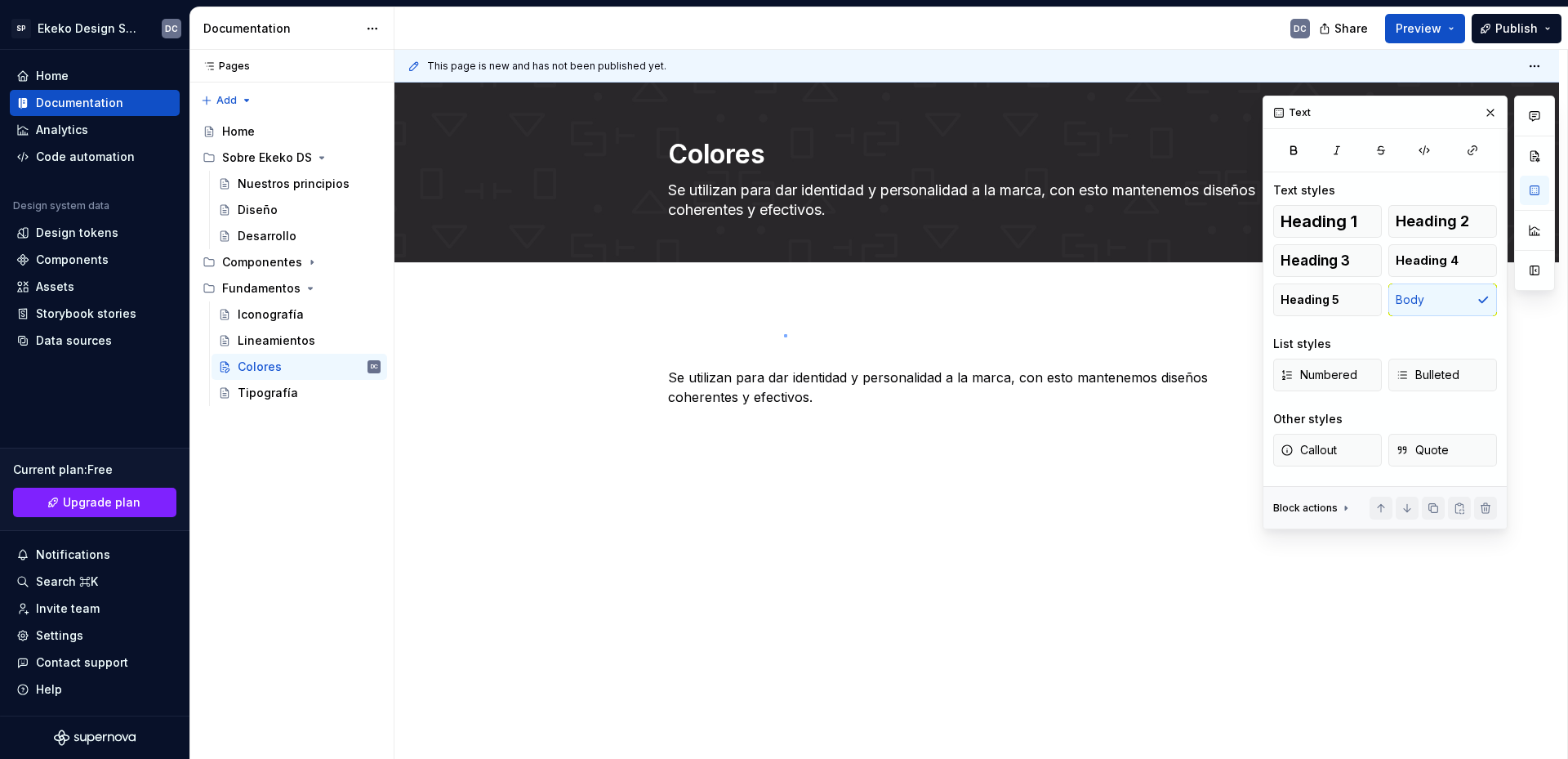 click on "This page is new and has not been published yet. Colores Se utilizan para dar identidad y personalidad a la marca, con esto mantenemos diseños coherentes y efectivos. Edit header Se utilizan para dar identidad y personalidad a la marca, con esto mantenemos diseños coherentes y efectivos." at bounding box center [981, 404] 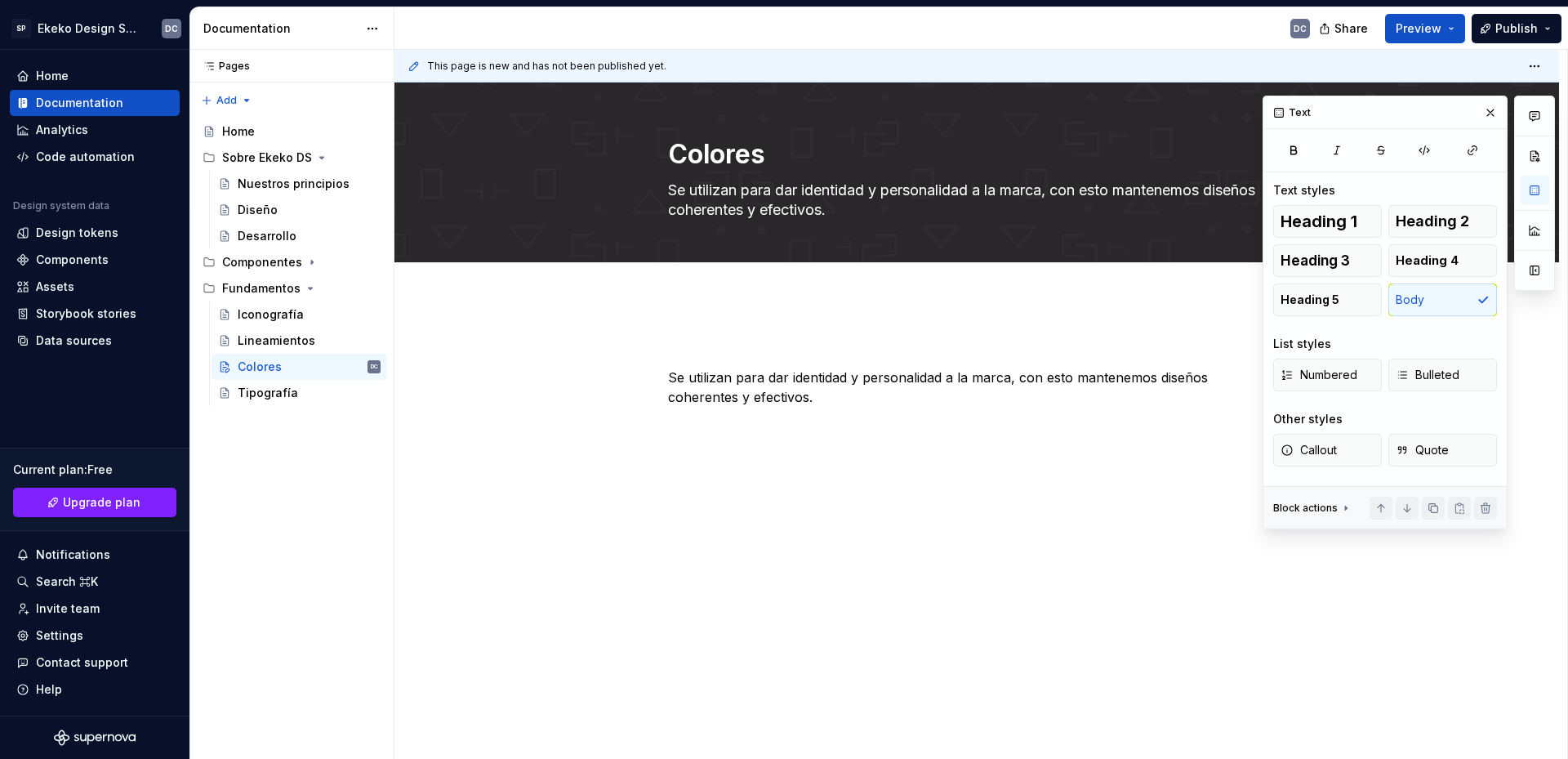 type on "*" 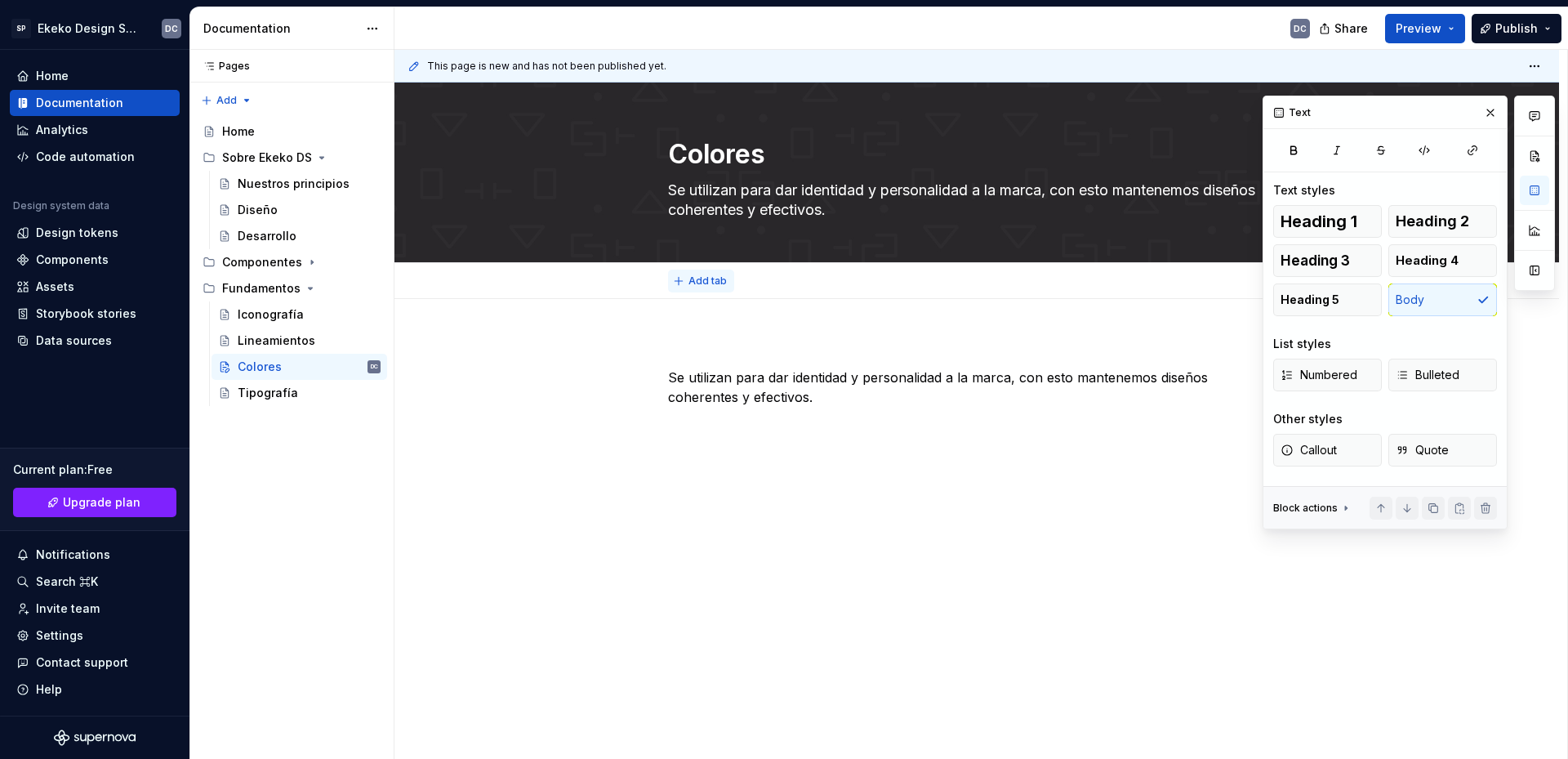 click on "Add tab" at bounding box center [707, 281] 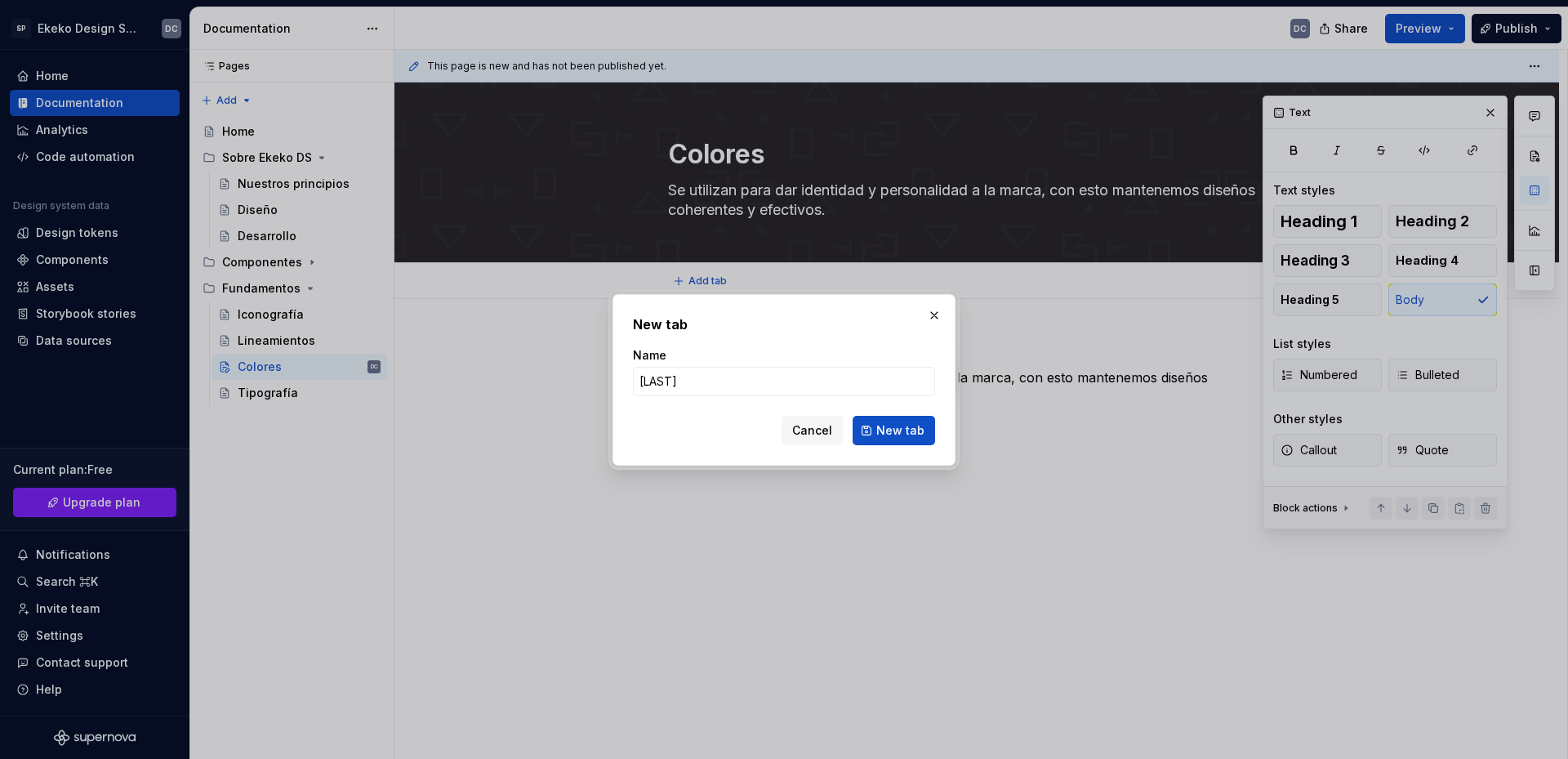 type on "[LAST]" 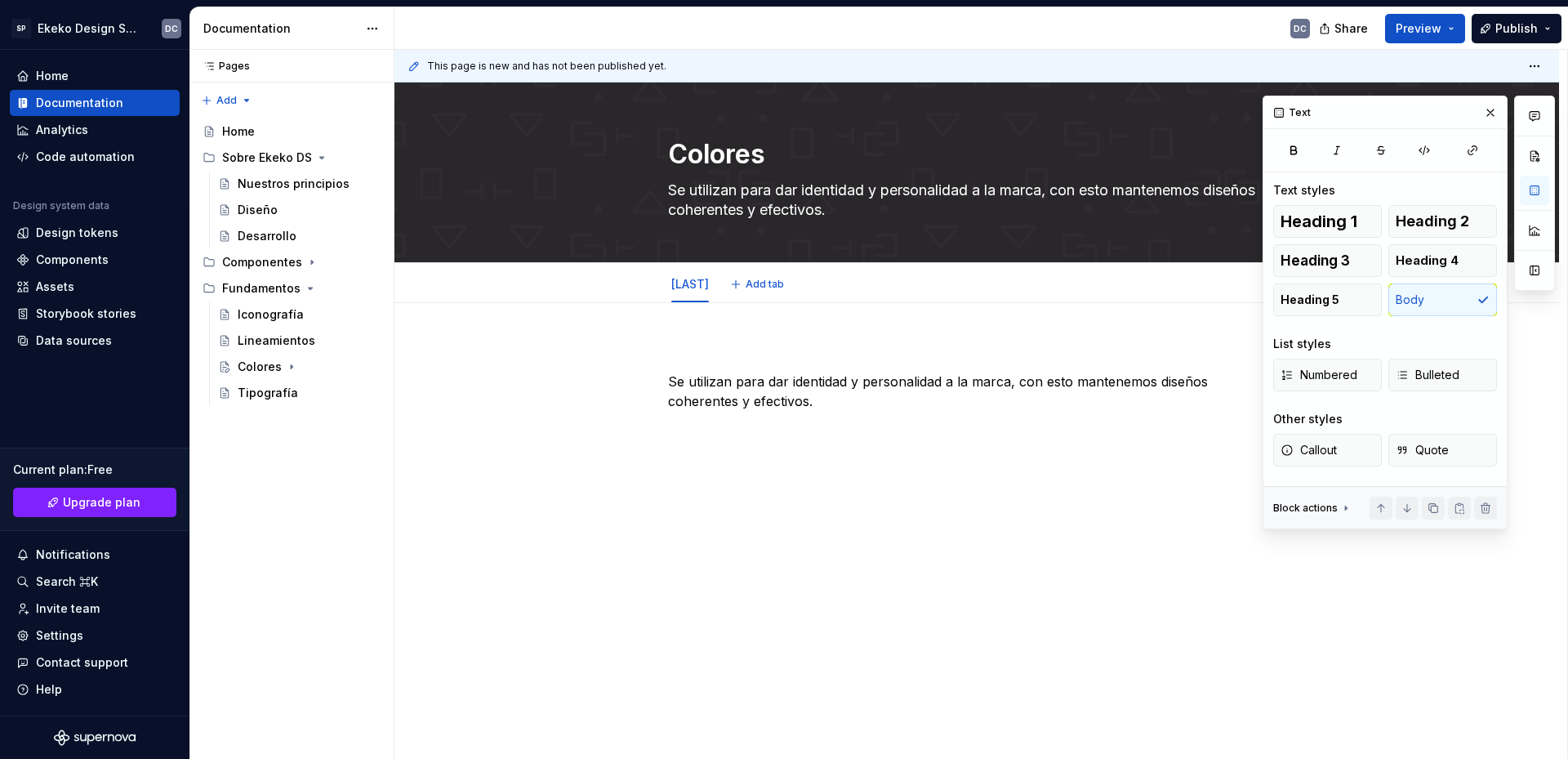 click at bounding box center [977, 352] 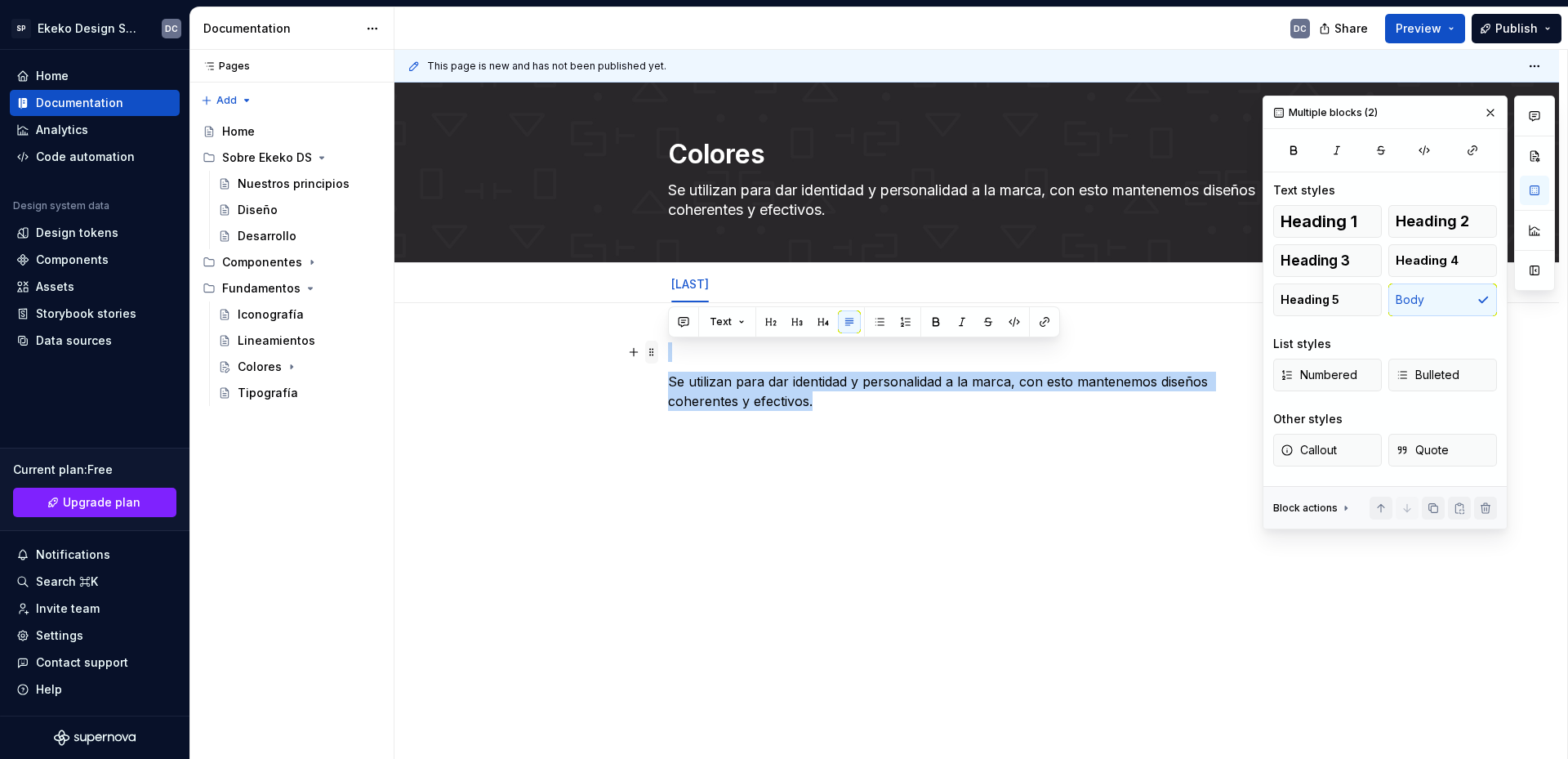 drag, startPoint x: 742, startPoint y: 404, endPoint x: 650, endPoint y: 348, distance: 107.7033 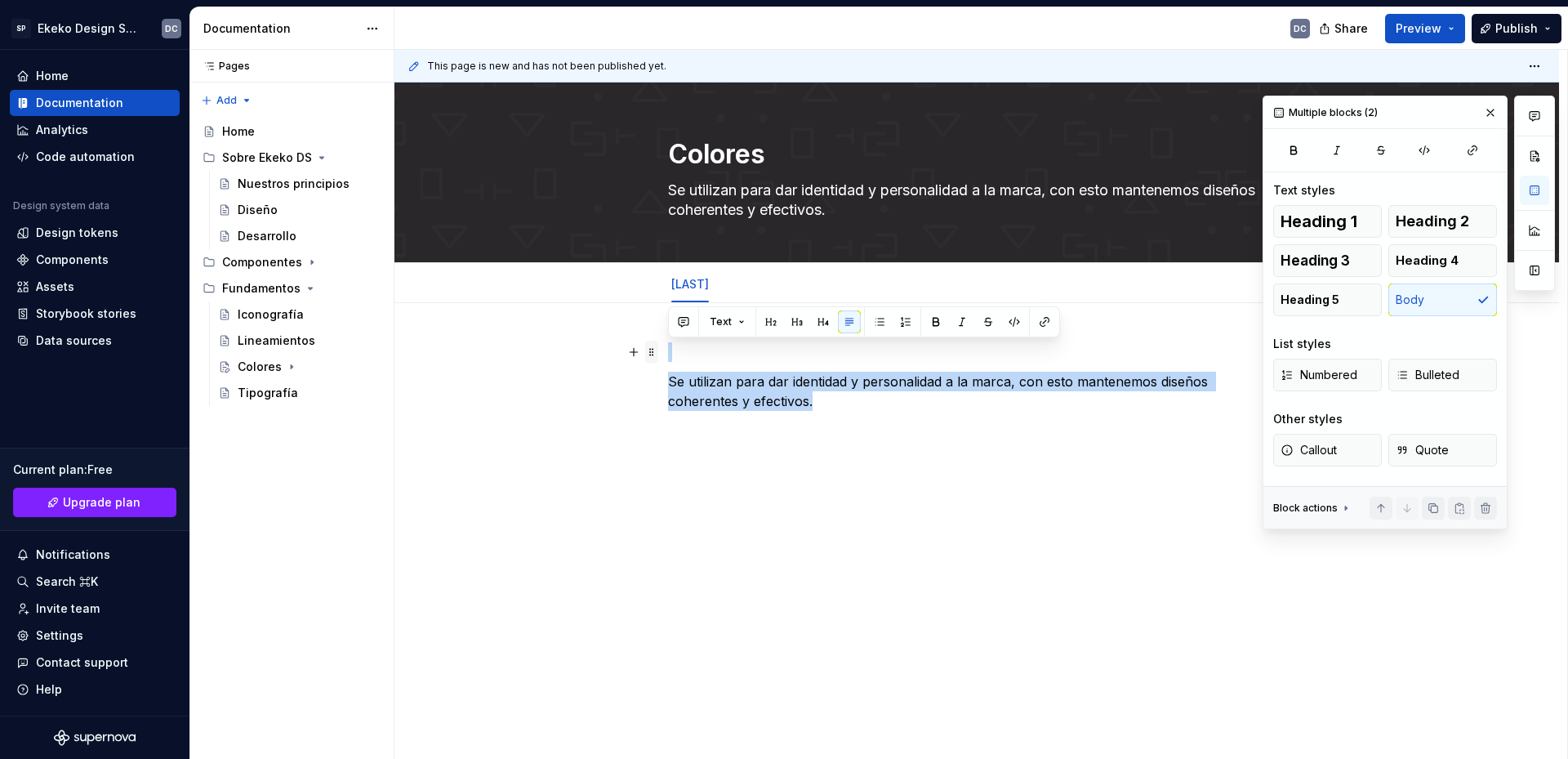 click on "Se utilizan para dar identidad y personalidad a la marca, con esto mantenemos diseños coherentes y efectivos." at bounding box center [977, 386] 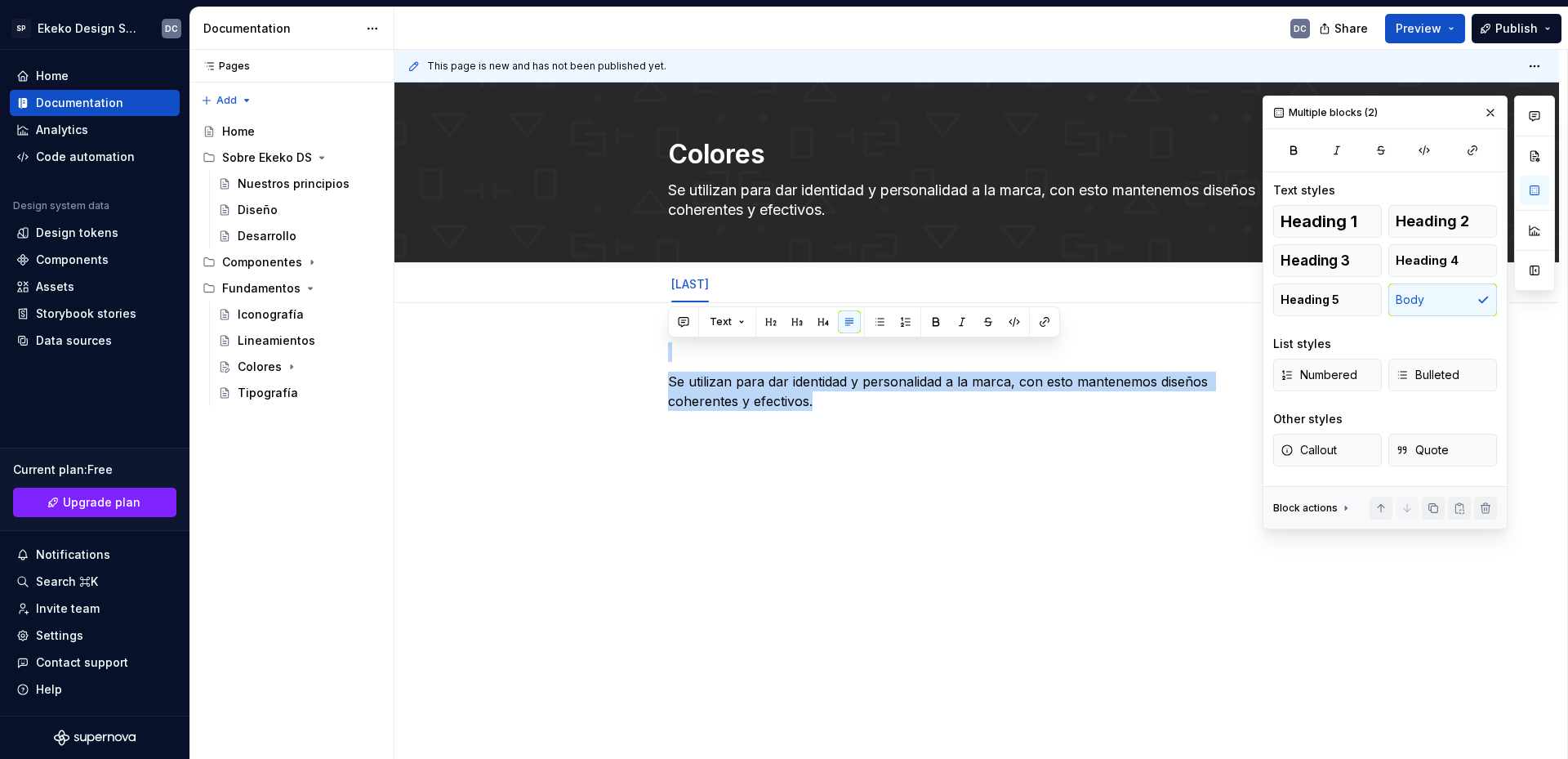 click on "Se utilizan para dar identidad y personalidad a la marca, con esto mantenemos diseños coherentes y efectivos." at bounding box center [977, 480] 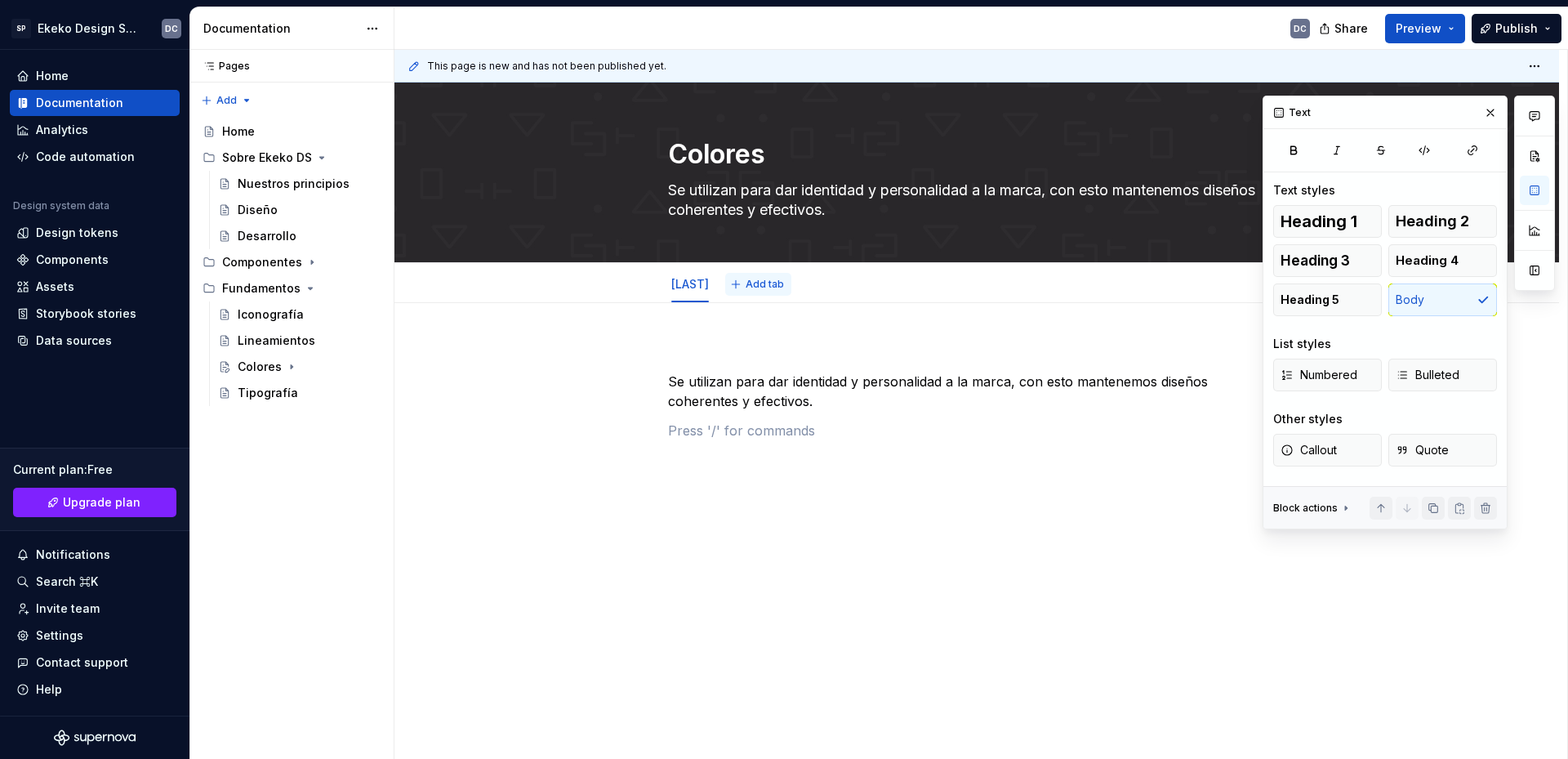 click on "Add tab" at bounding box center [764, 284] 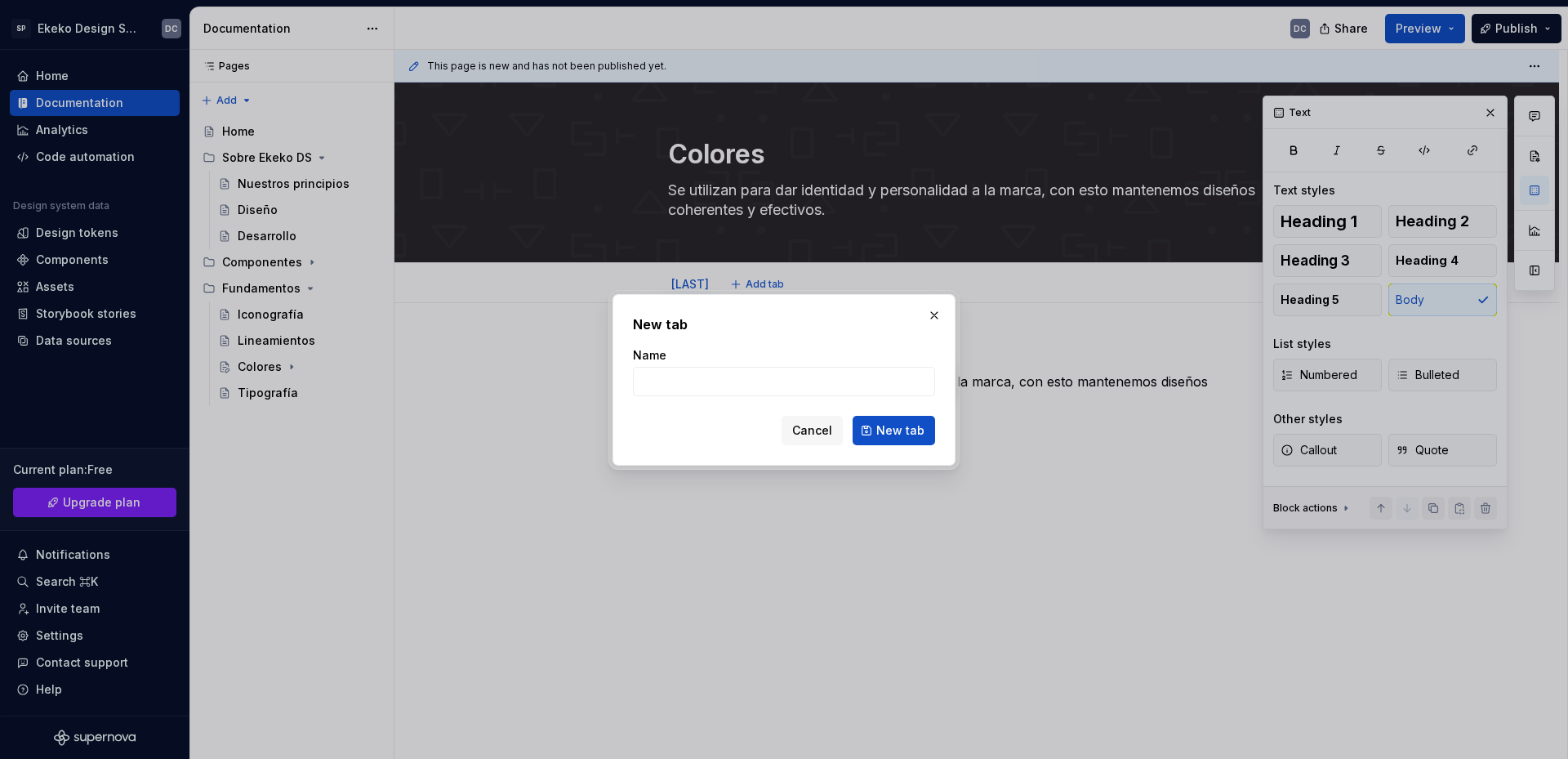 type on "*" 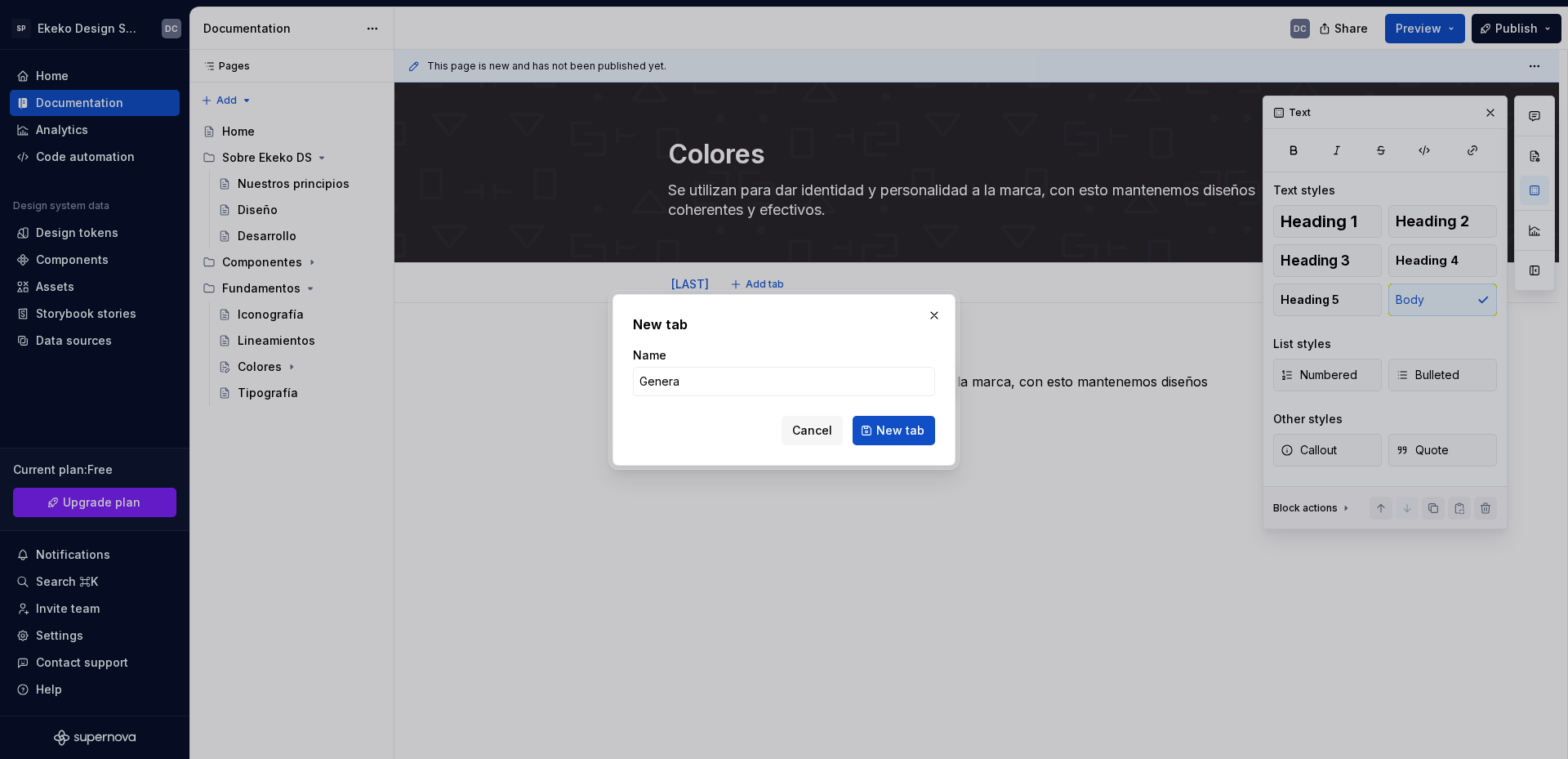 type on "General" 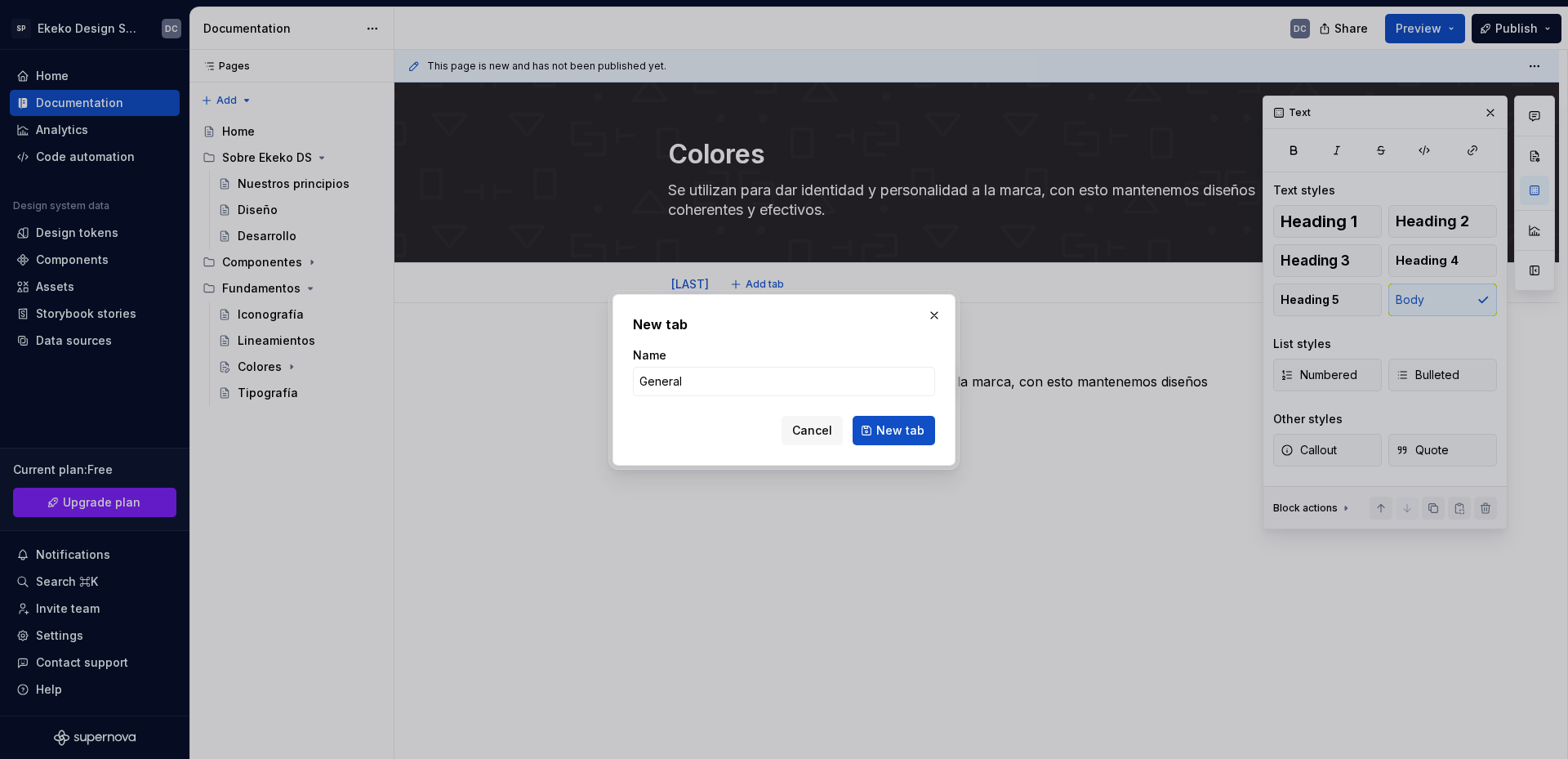 click on "New tab" at bounding box center [893, 431] 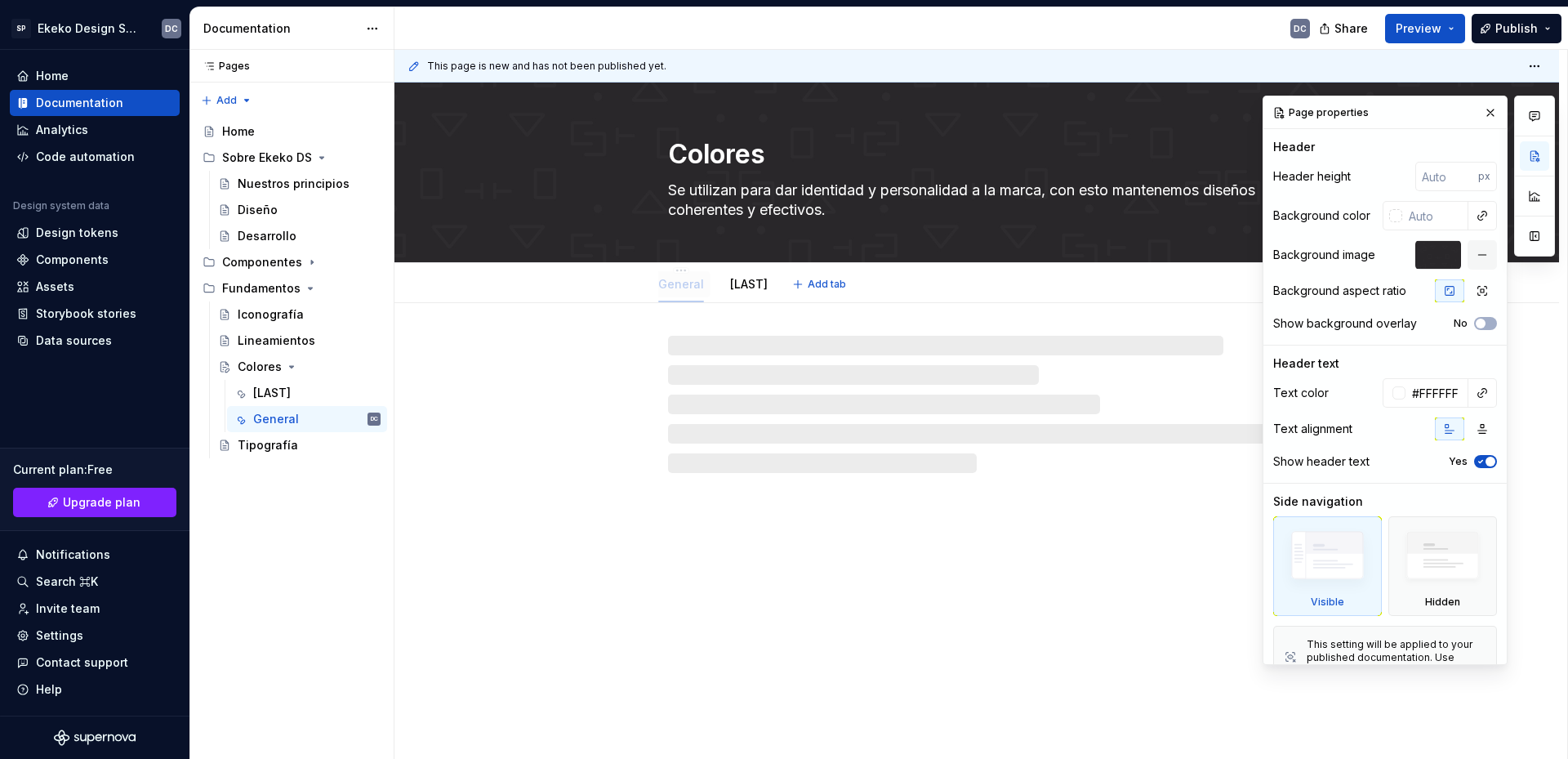 drag, startPoint x: 752, startPoint y: 287, endPoint x: 665, endPoint y: 280, distance: 87.281155 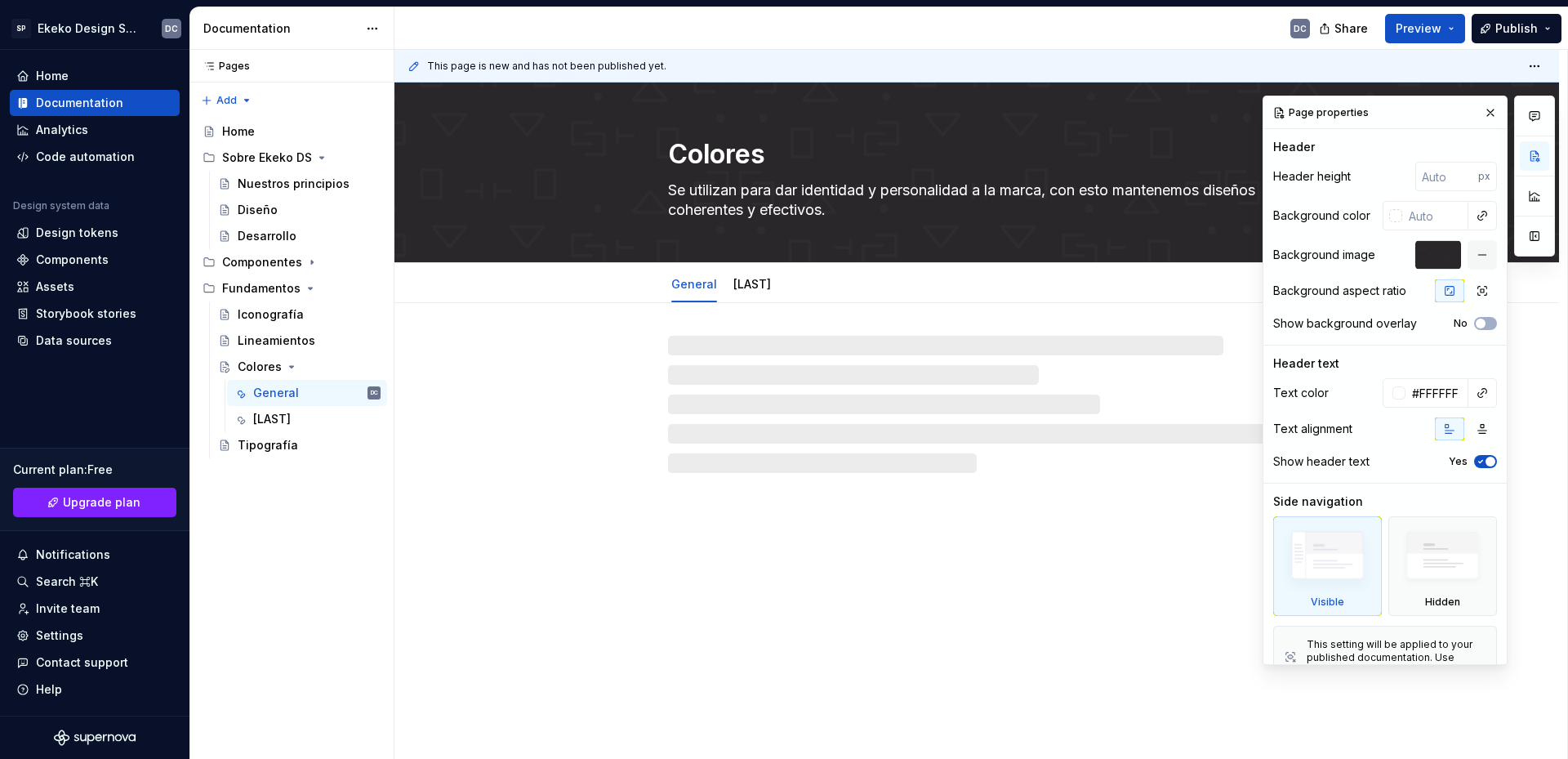 click at bounding box center (977, 404) 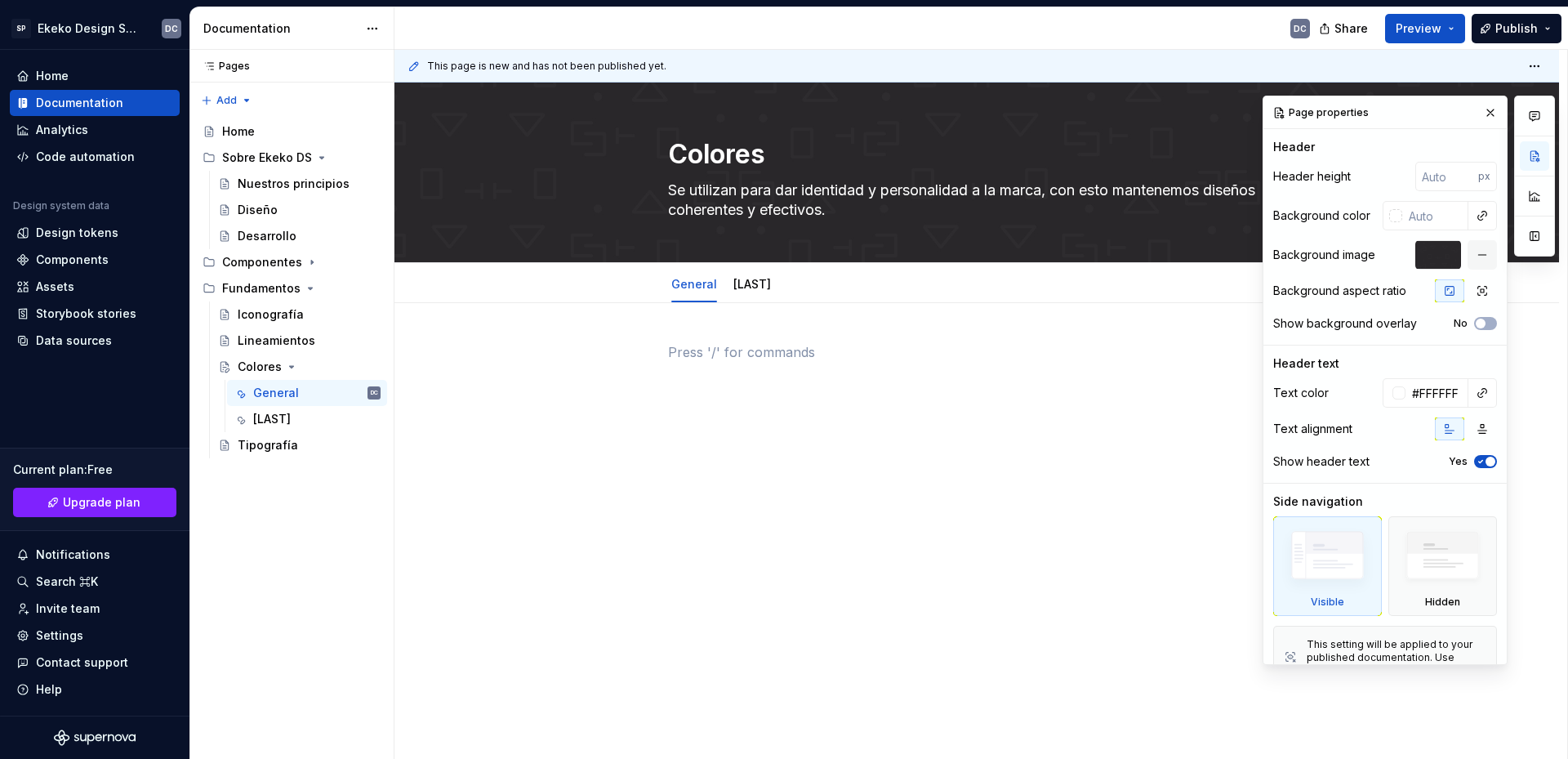 click at bounding box center [977, 373] 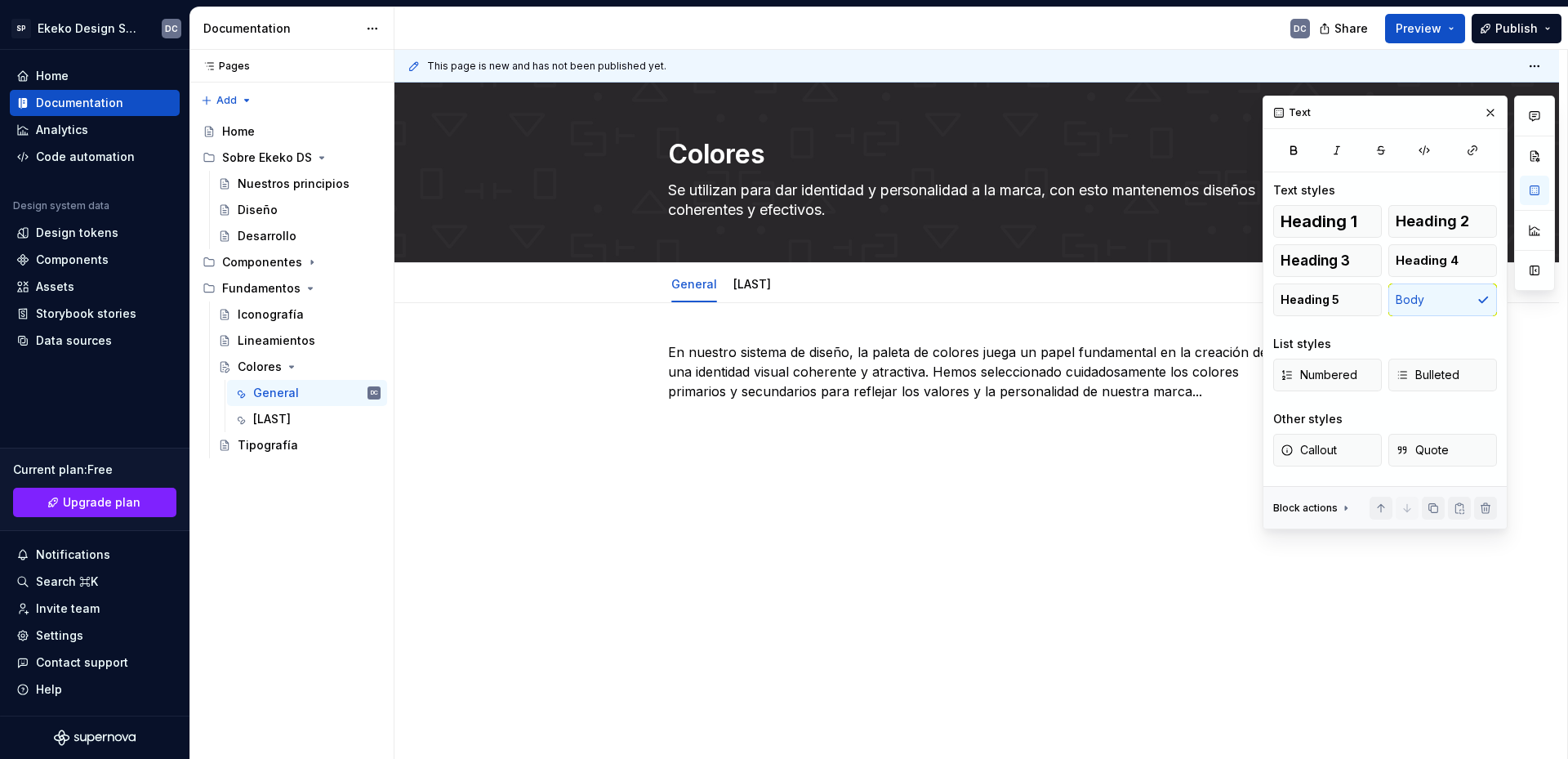 type on "*" 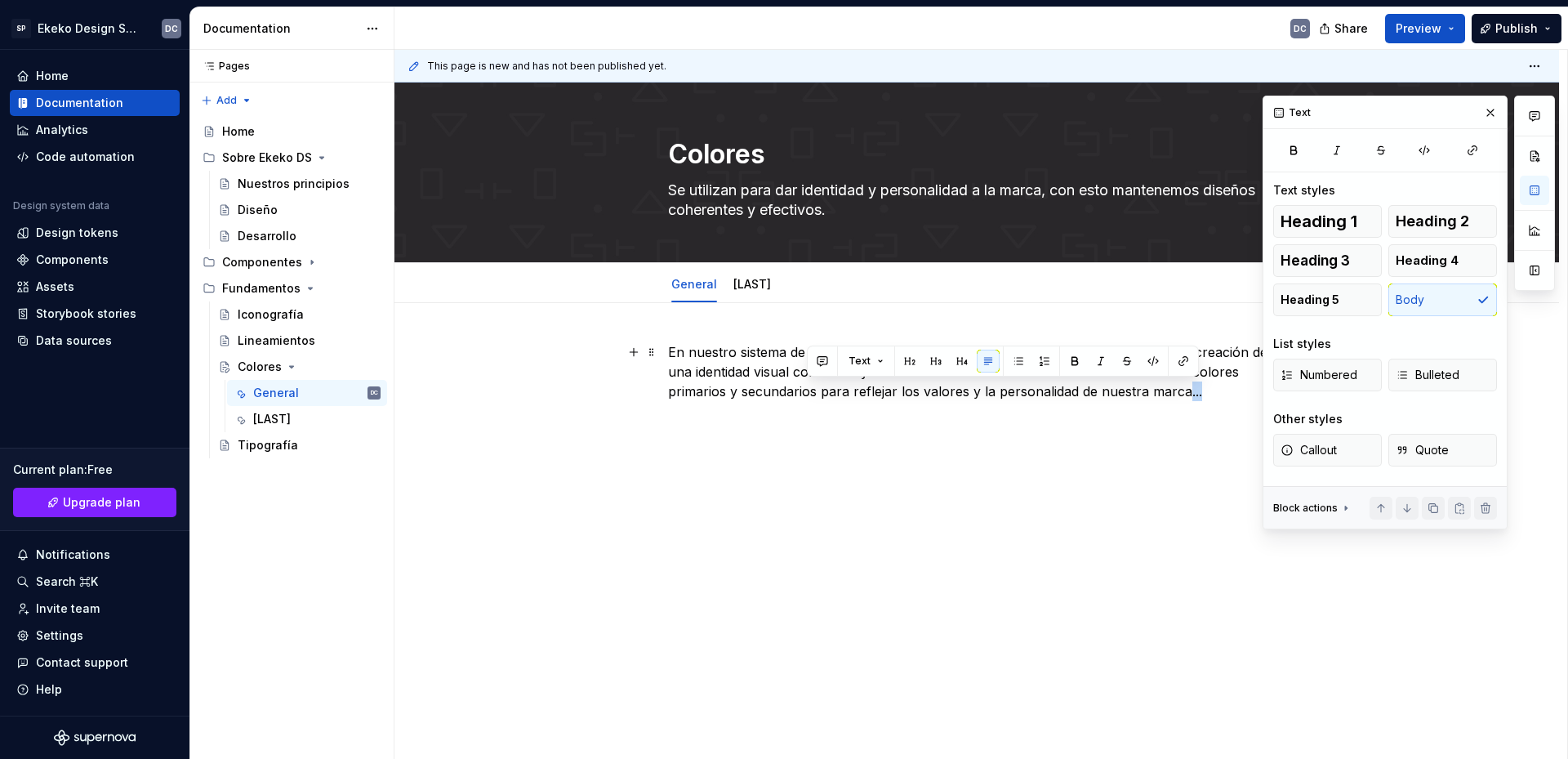 drag, startPoint x: 1212, startPoint y: 400, endPoint x: 1184, endPoint y: 400, distance: 28 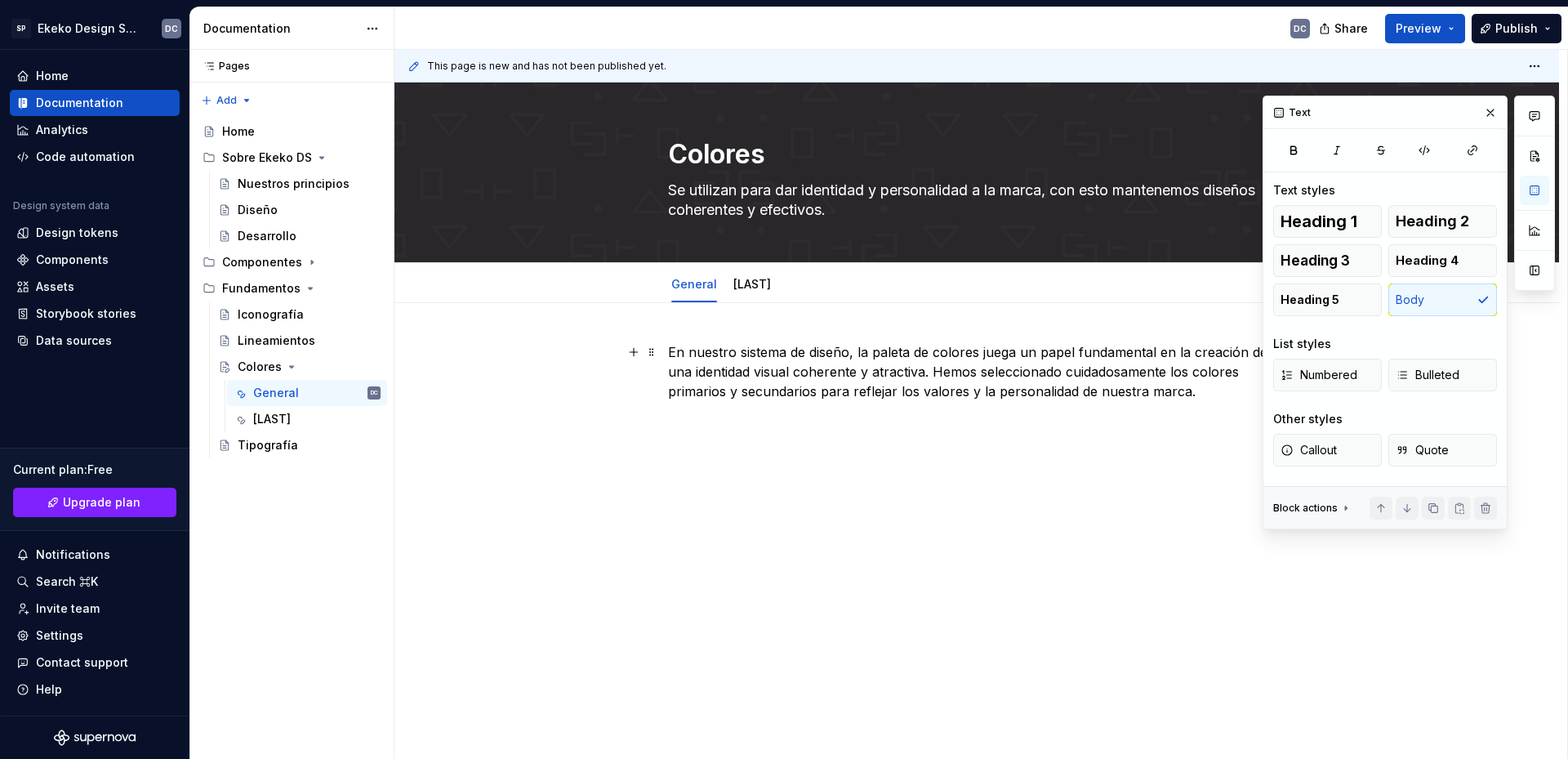 click on "En nuestro sistema de diseño, la paleta de colores juega un papel fundamental en la creación de una identidad visual coherente y atractiva. Hemos seleccionado cuidadosamente los colores primarios y secundarios para reflejar los valores y la personalidad de nuestra marca." at bounding box center [977, 372] 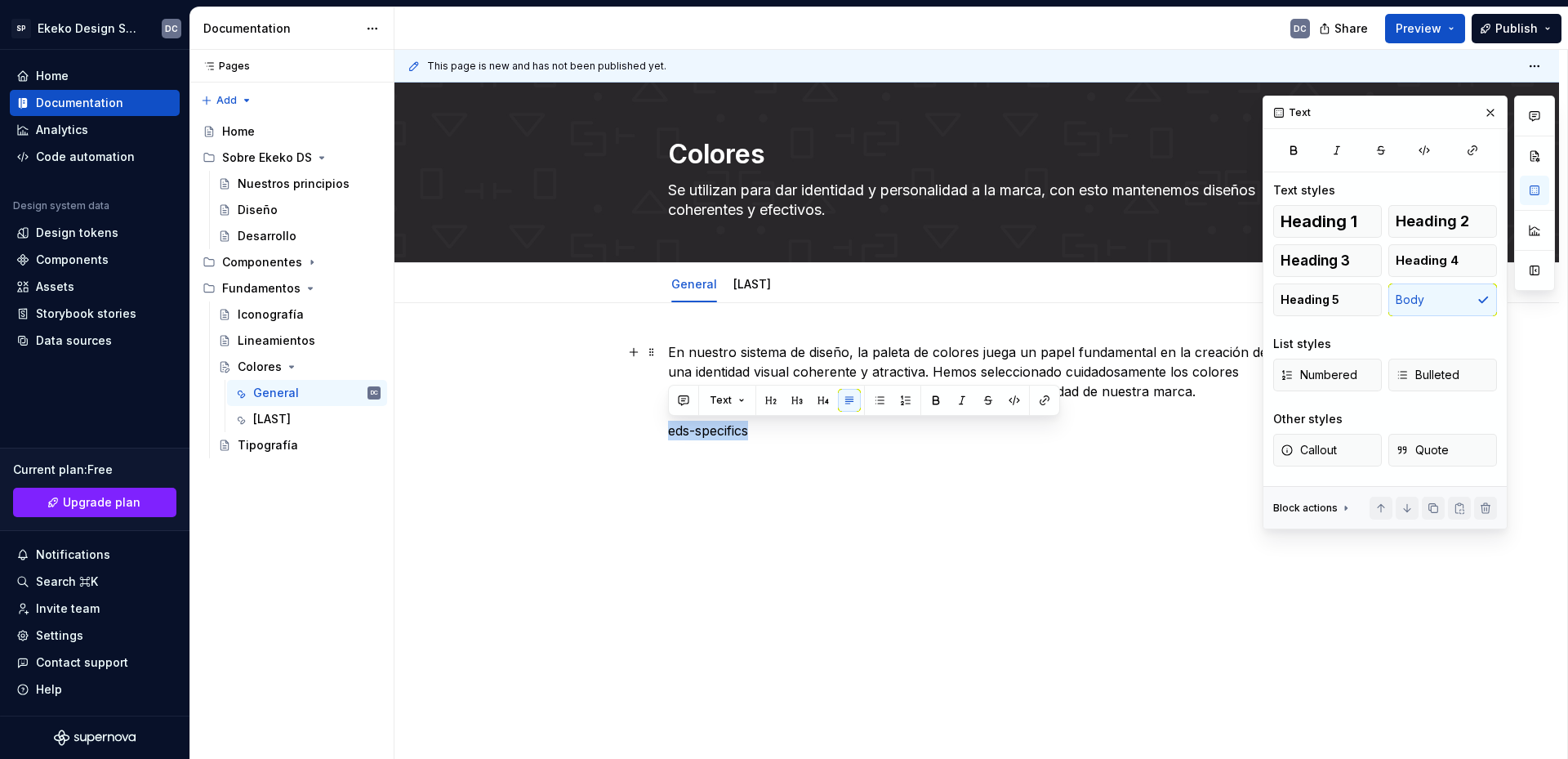 drag, startPoint x: 768, startPoint y: 431, endPoint x: 641, endPoint y: 429, distance: 127.01575 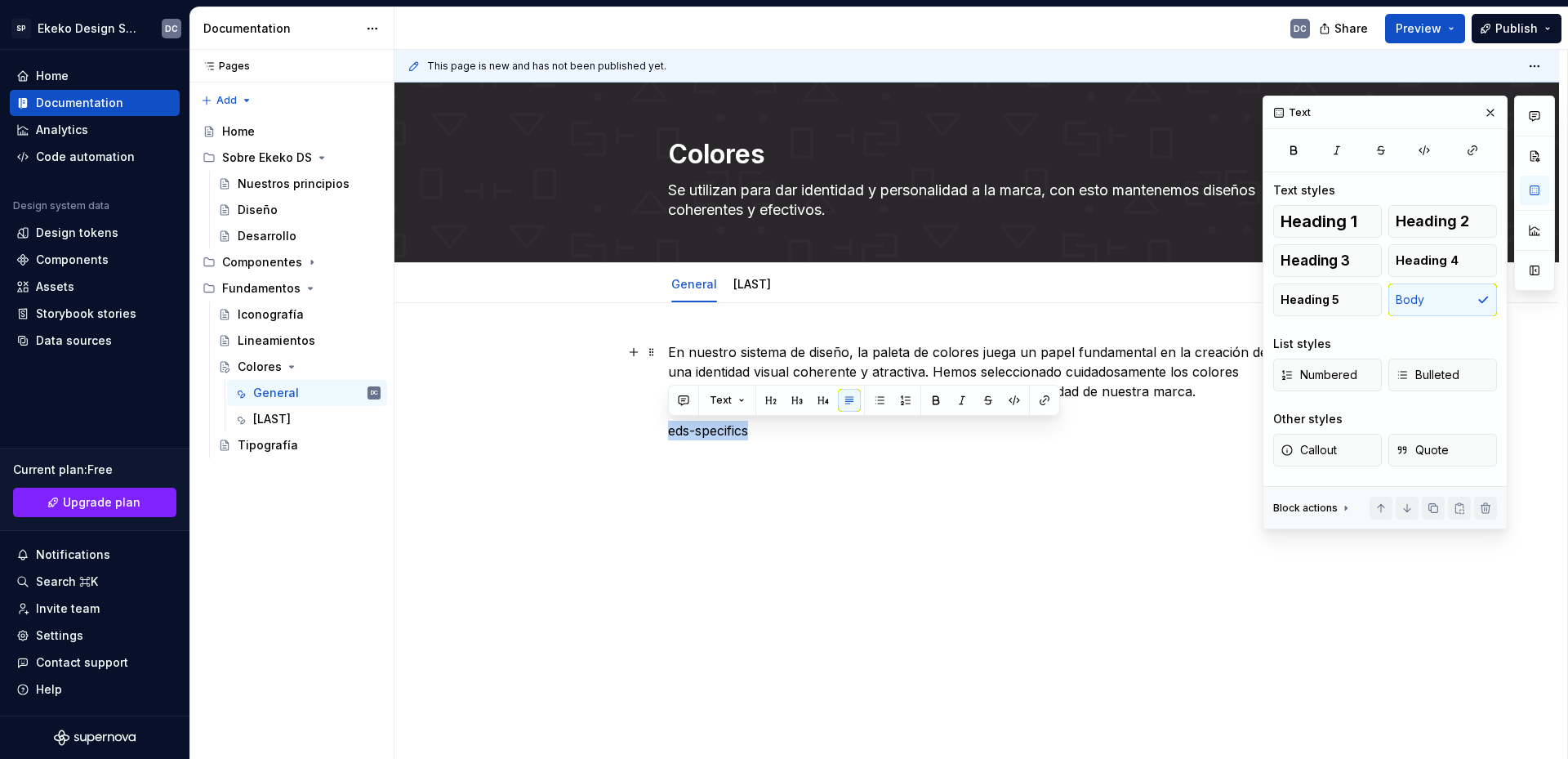 click on "En nuestro sistema de diseño, la paleta de colores juega un papel fundamental en la creación de una identidad visual coherente y atractiva. Hemos seleccionado cuidadosamente los colores primarios y secundarios para reflejar los valores y la personalidad de nuestra marca. eds-specifics" at bounding box center (977, 510) 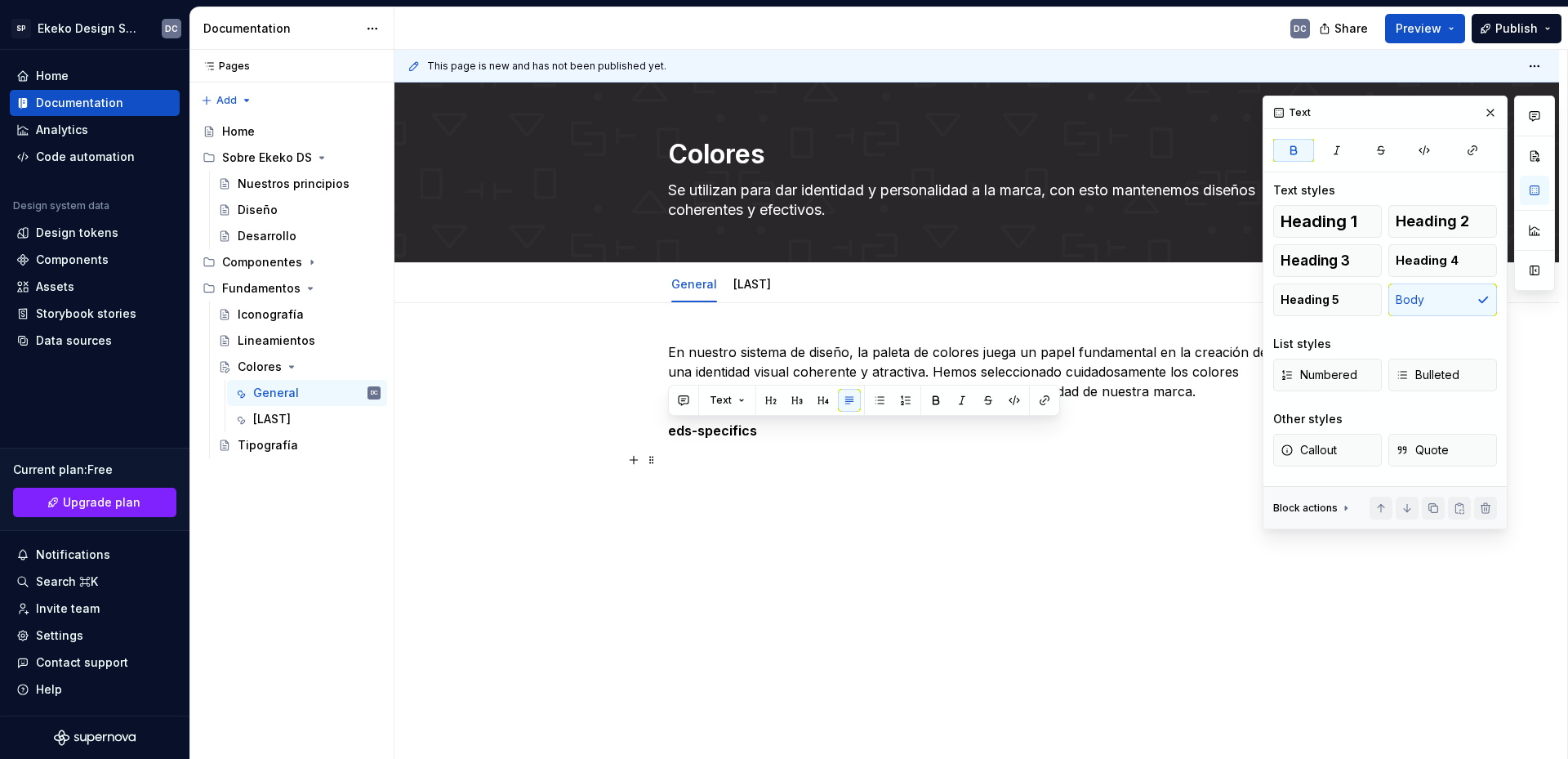 click at bounding box center [977, 460] 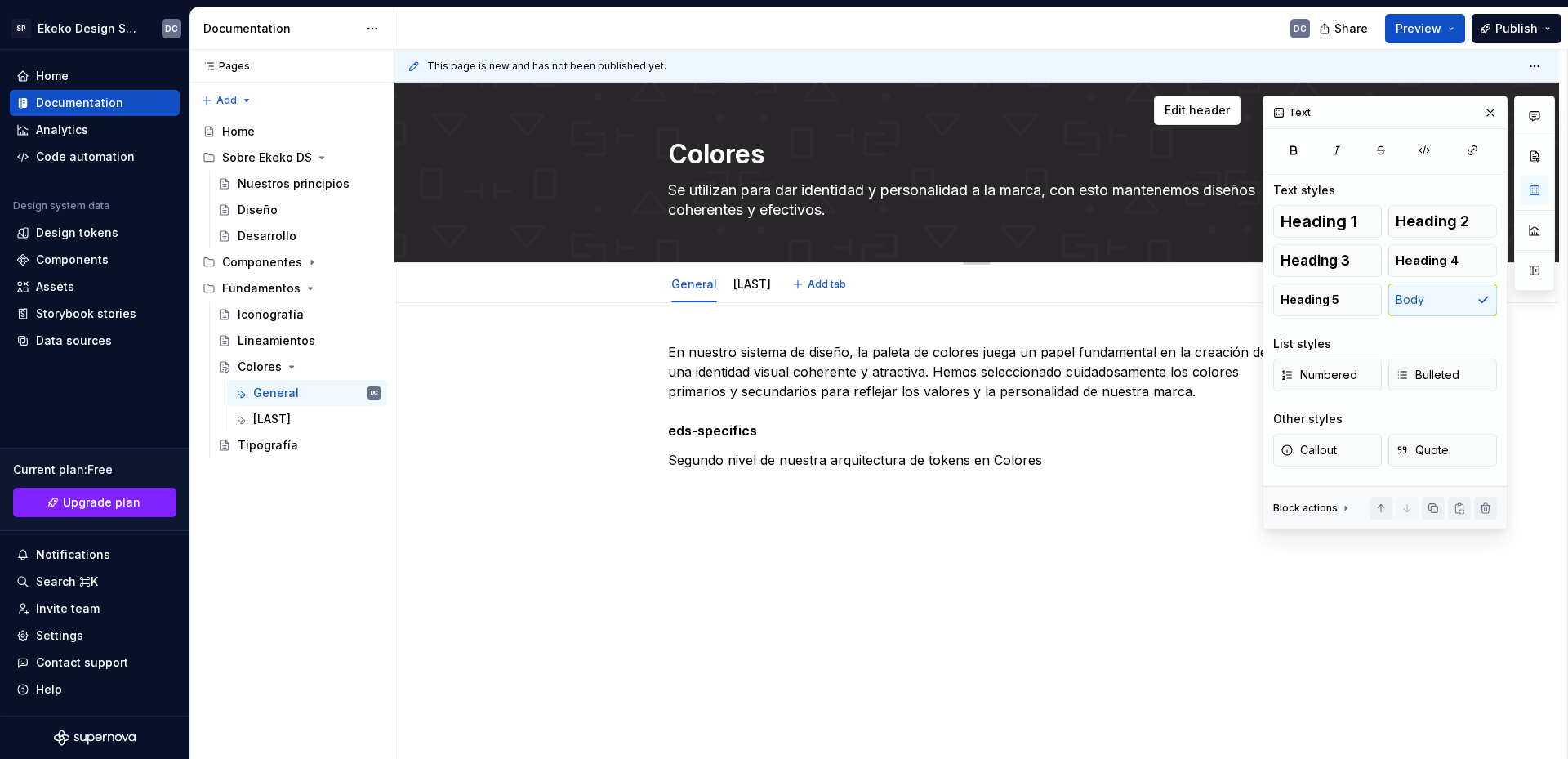 click on "Se utilizan para dar identidad y personalidad a la marca, con esto mantenemos diseños coherentes y efectivos." at bounding box center [973, 200] 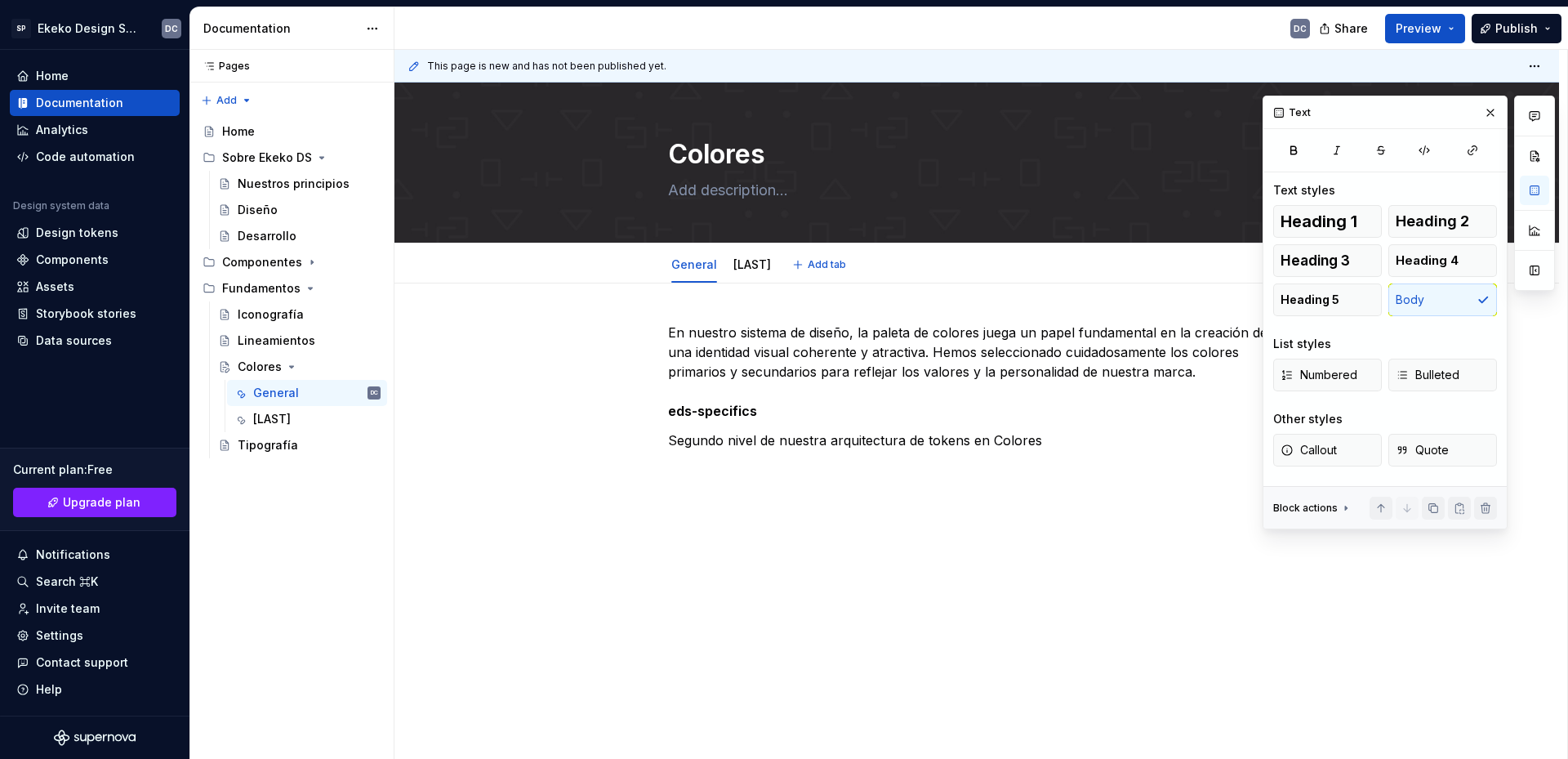 type on "*" 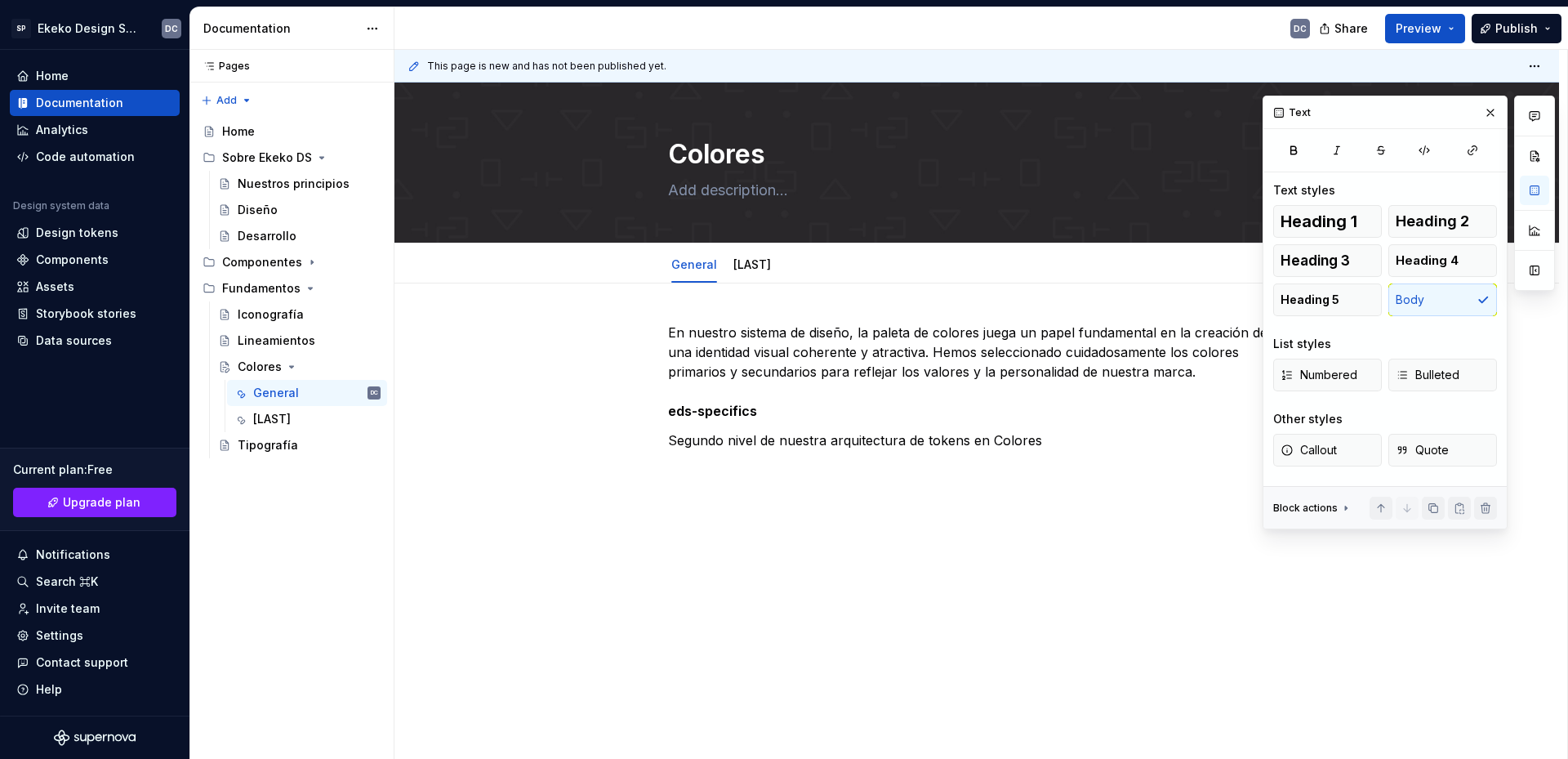 type 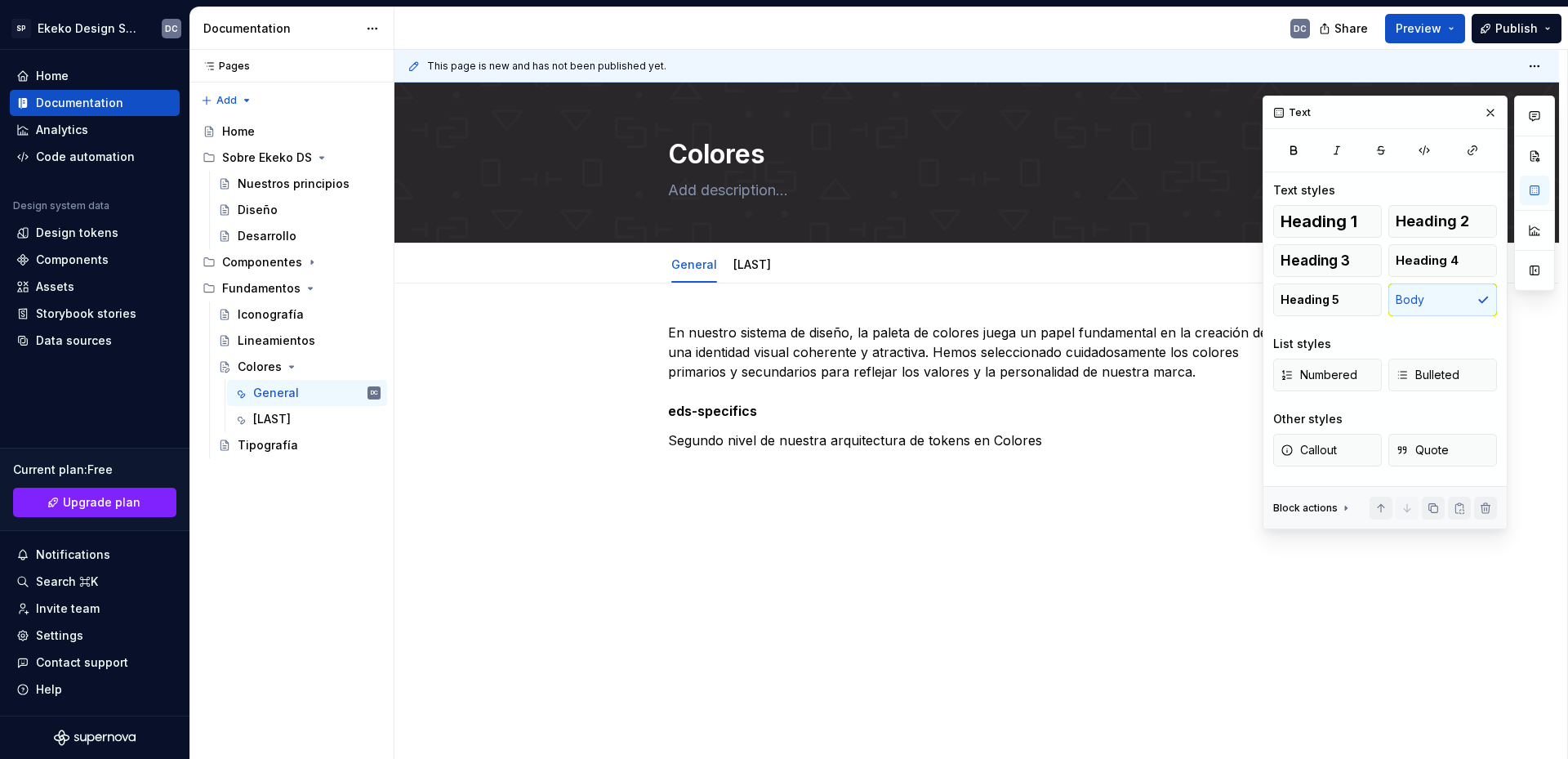 type on "*" 